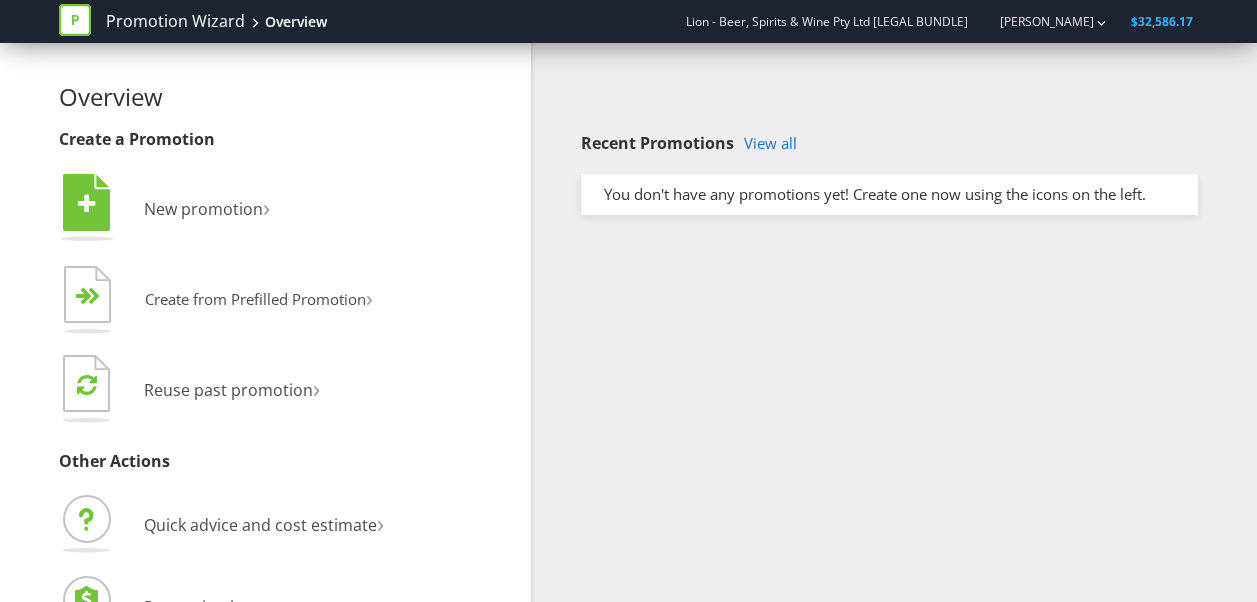 scroll, scrollTop: 0, scrollLeft: 0, axis: both 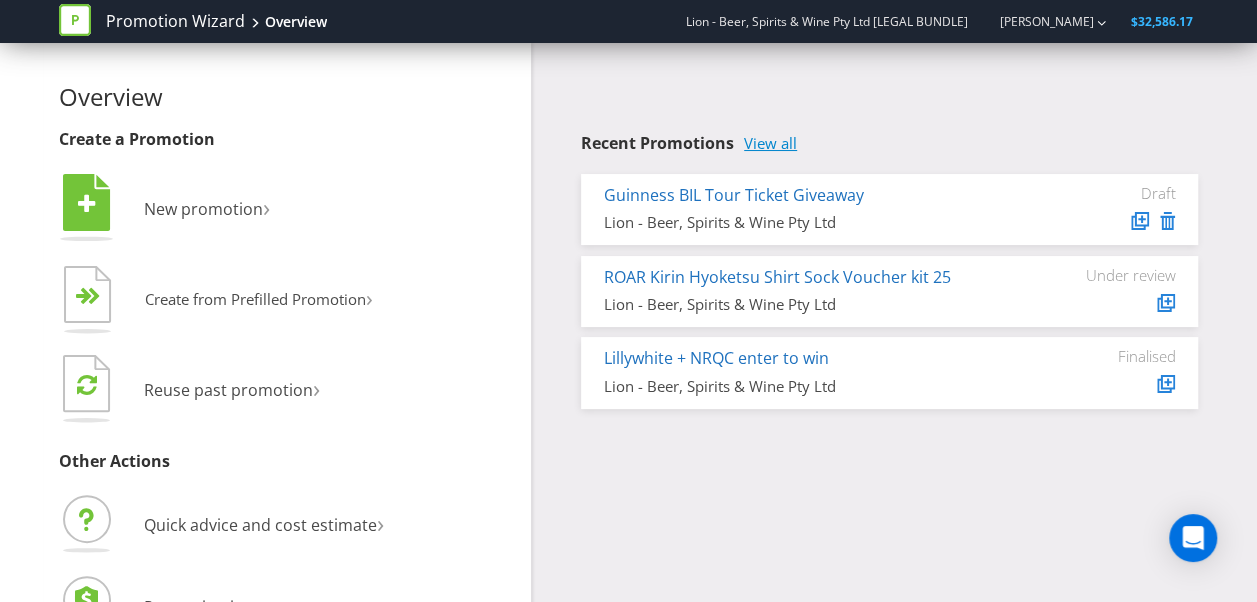 click on "View all" at bounding box center (770, 143) 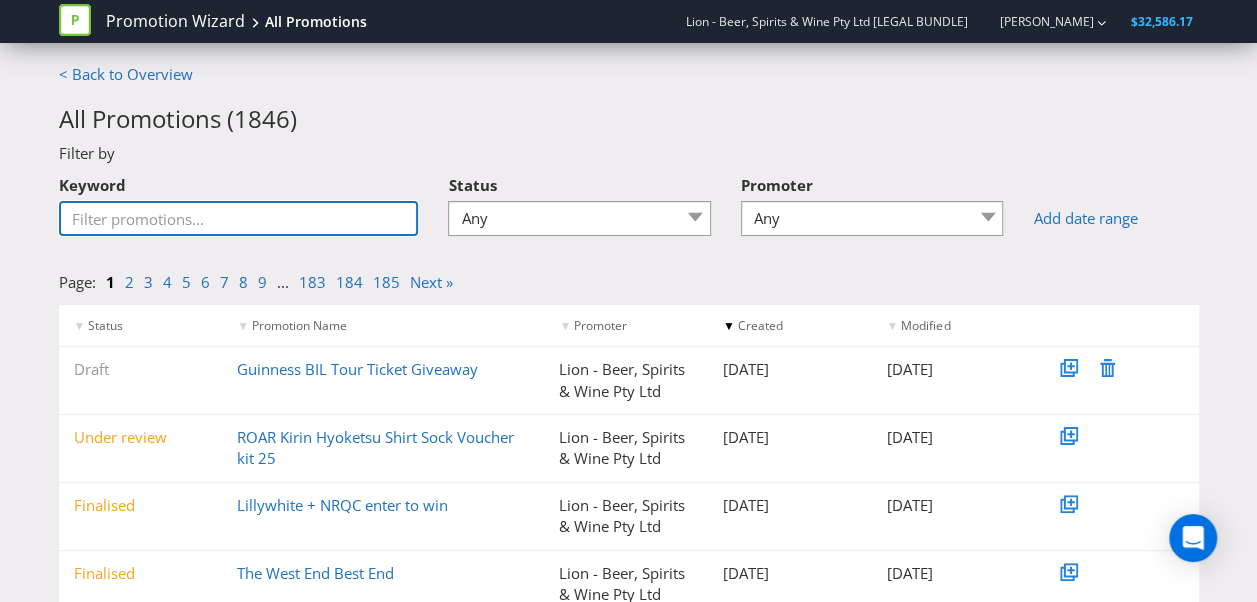 click on "Keyword" at bounding box center [239, 218] 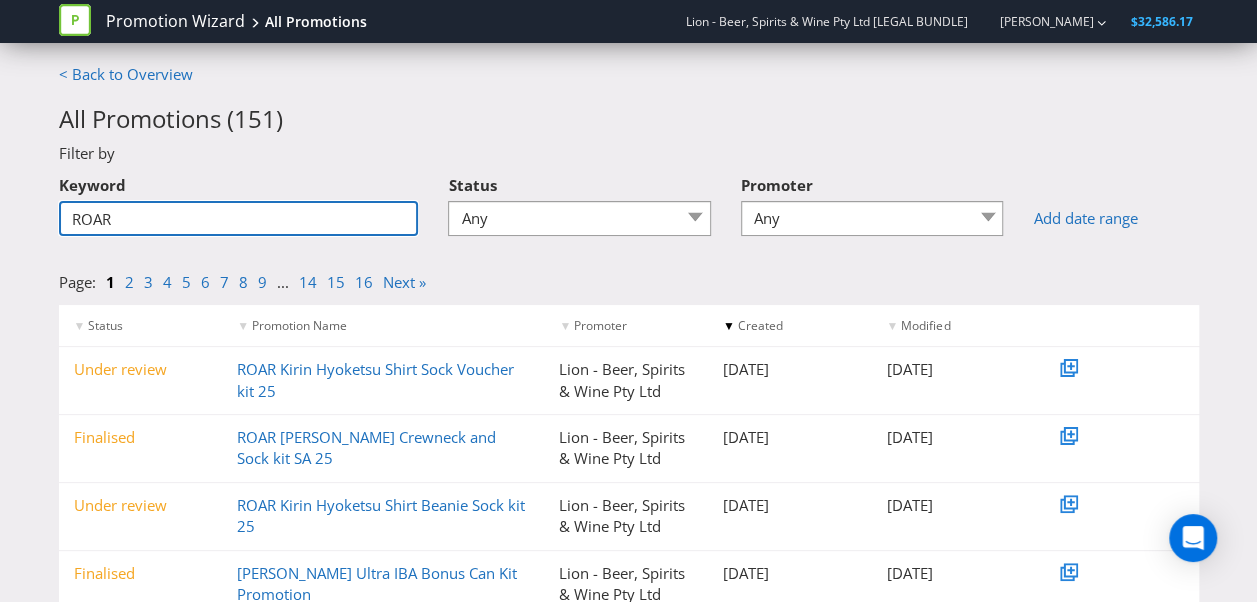 type on "ROAR" 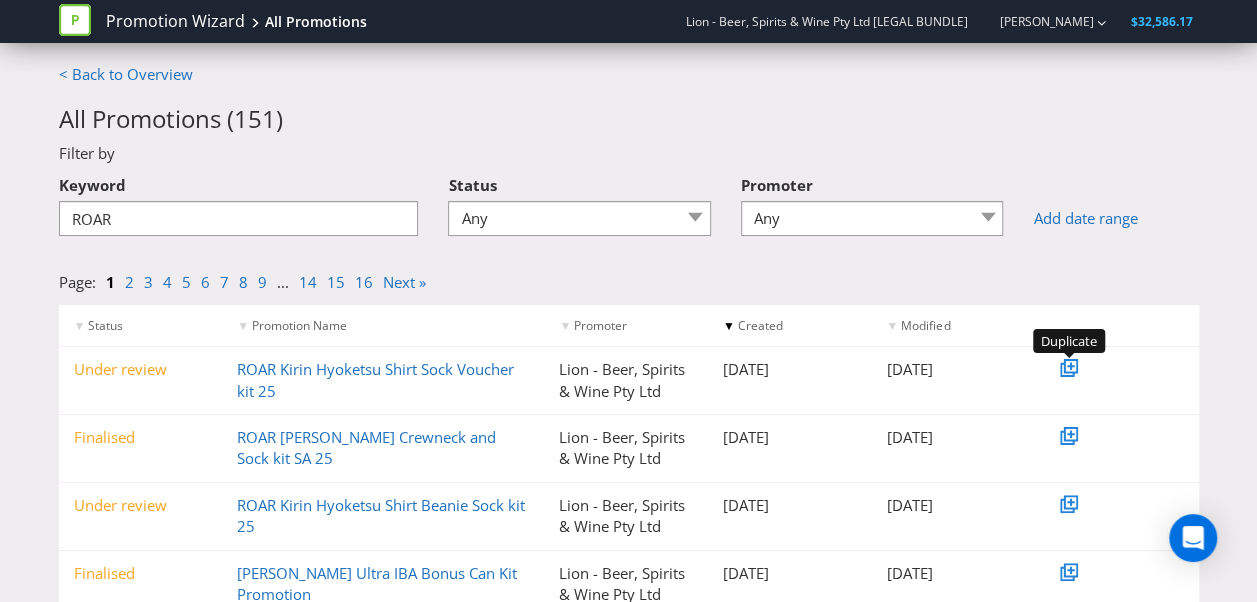 click 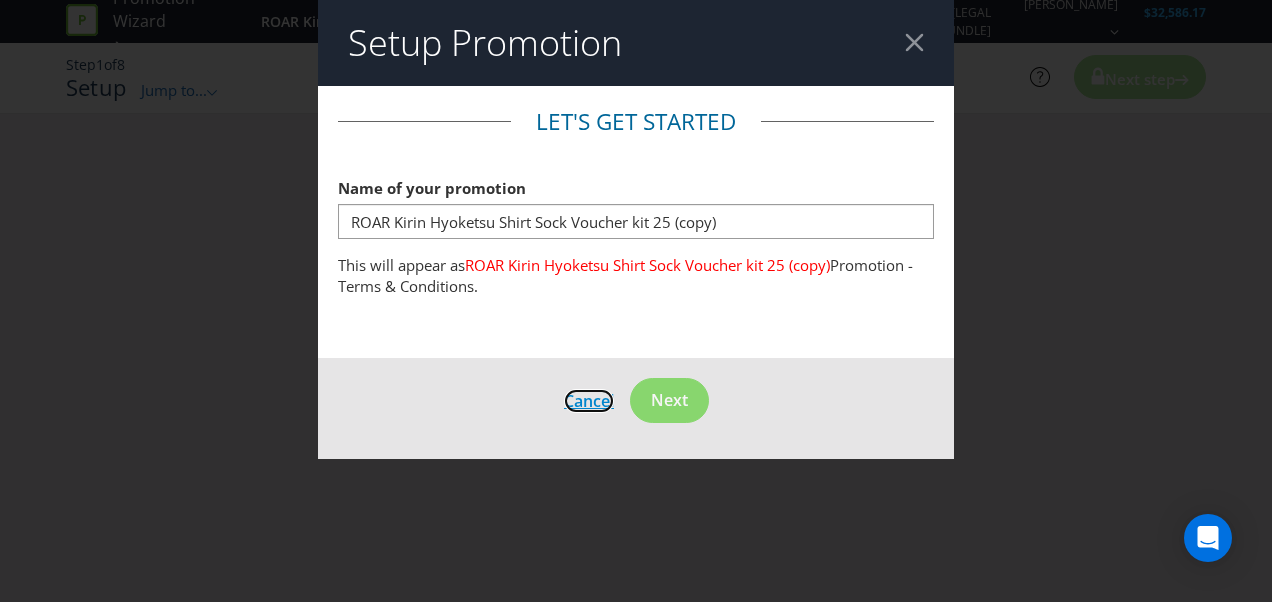 click on "Cancel" at bounding box center (589, 401) 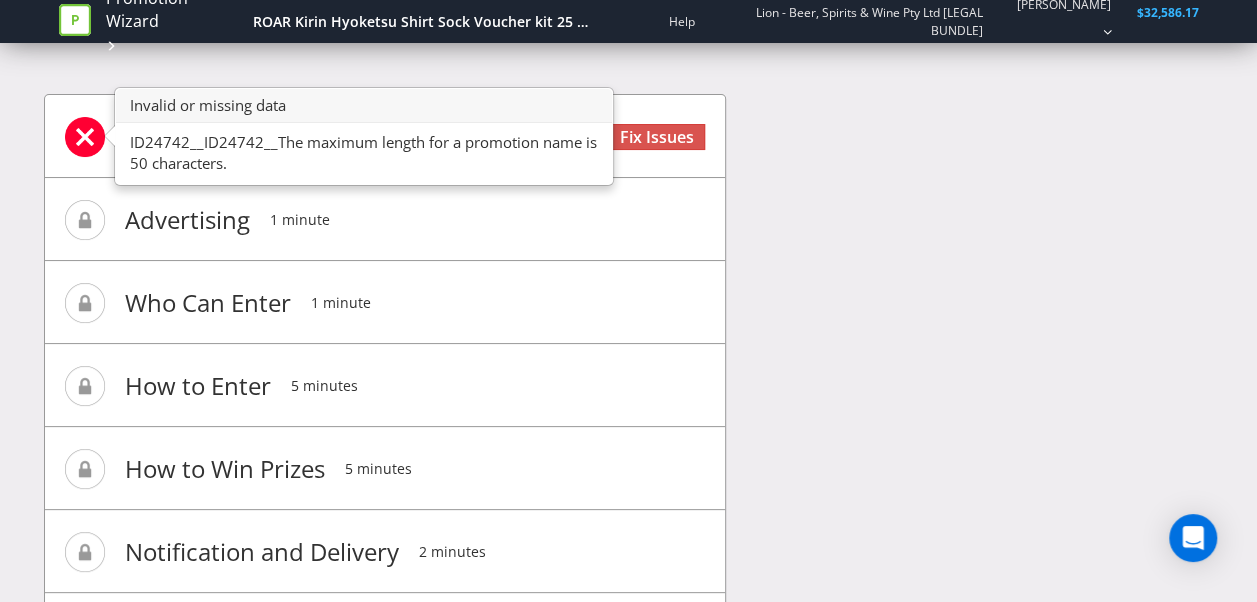 click at bounding box center (85, 137) 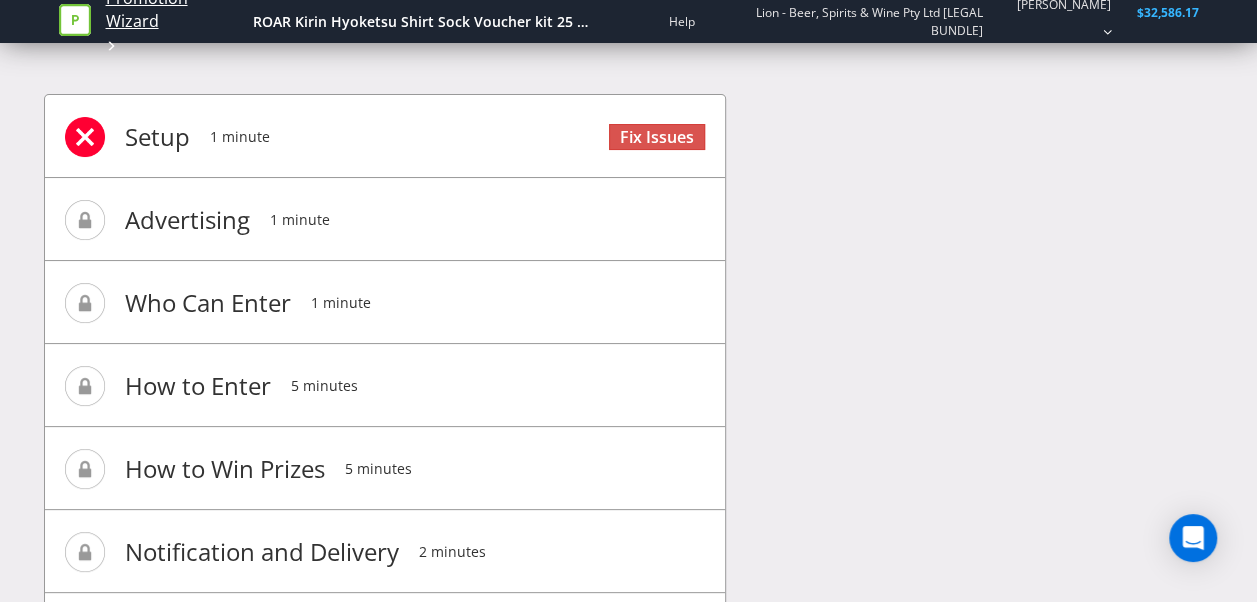 click on "Promotion Wizard" at bounding box center [175, 10] 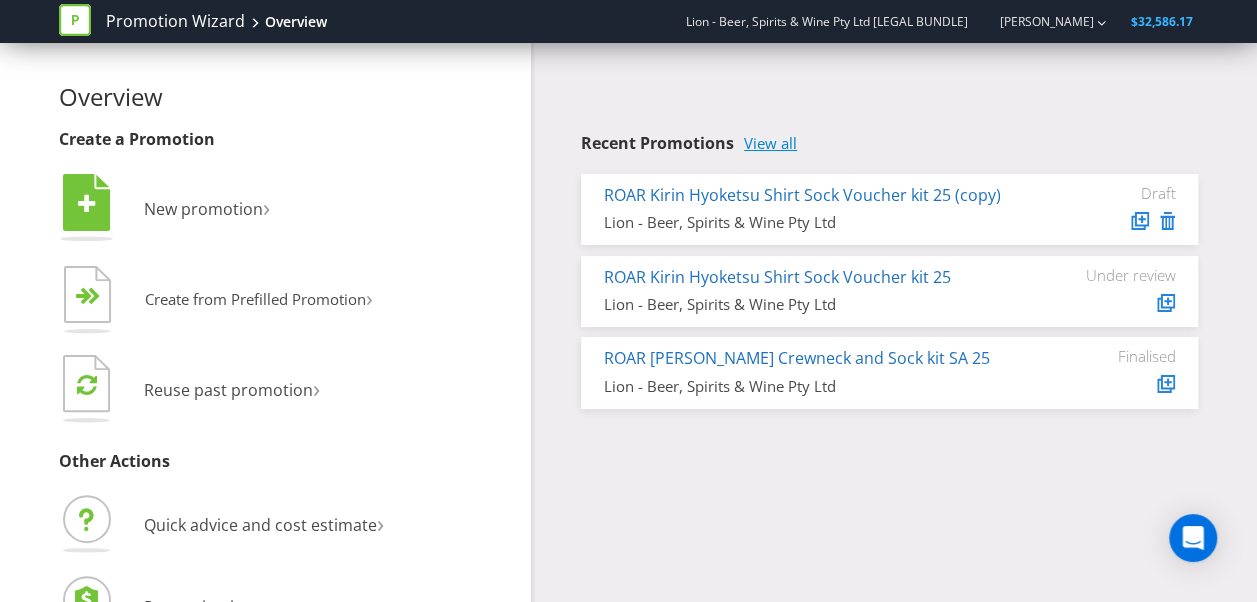 click on "View all" at bounding box center [770, 143] 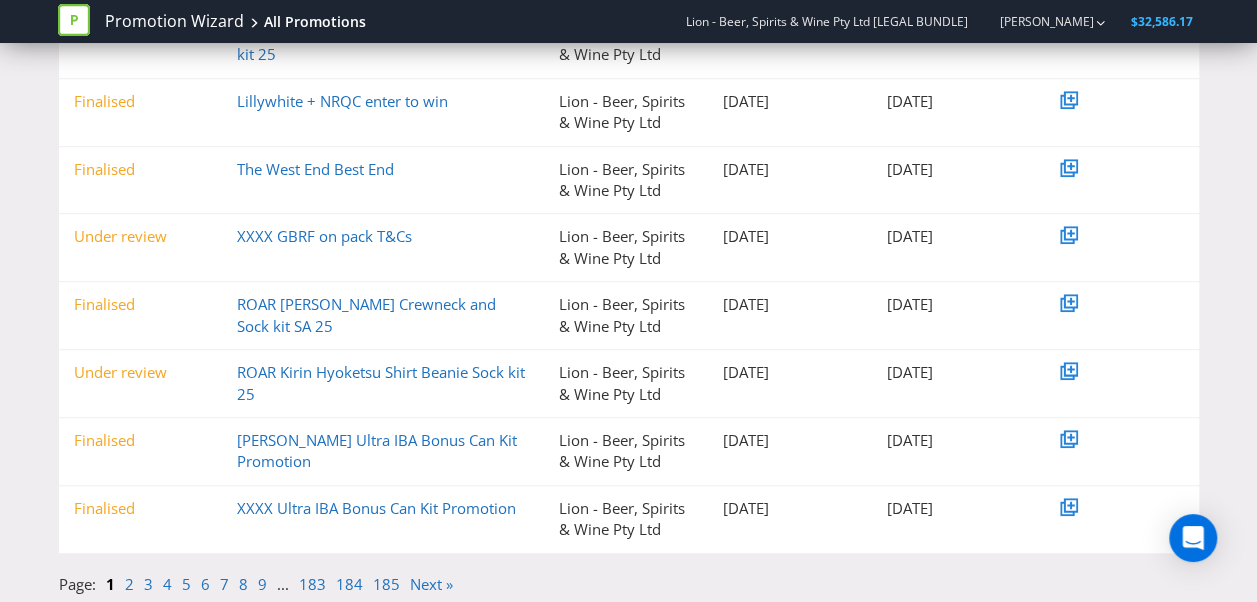 scroll, scrollTop: 476, scrollLeft: 0, axis: vertical 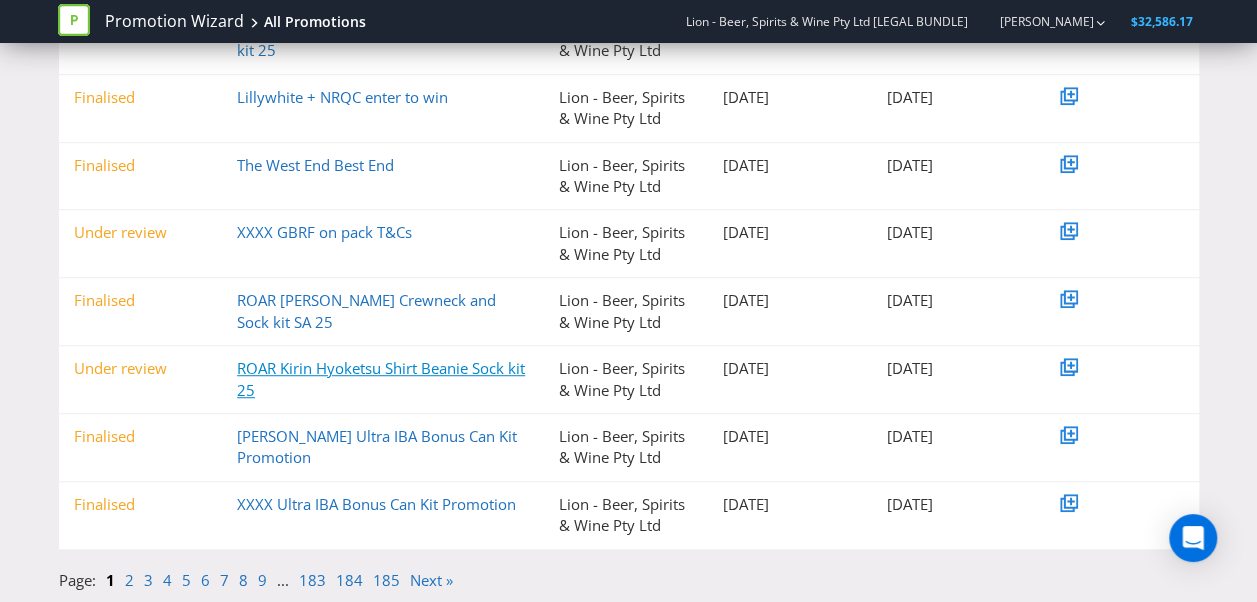 click on "ROAR Kirin Hyoketsu Shirt Beanie Sock kit 25" at bounding box center (381, 378) 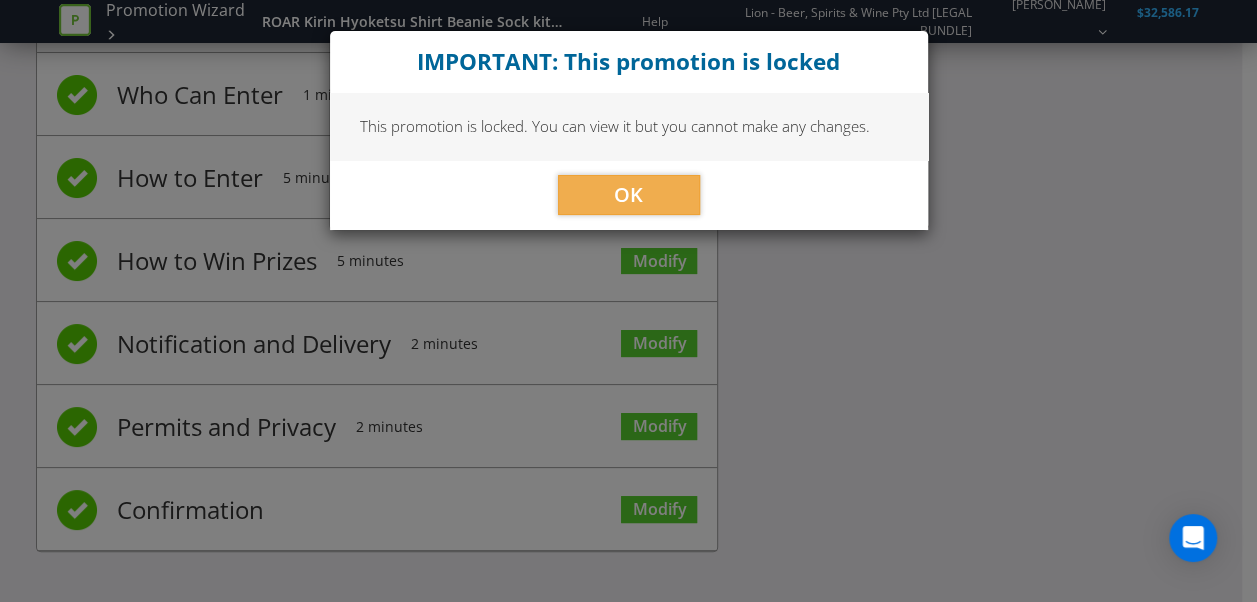 scroll, scrollTop: 199, scrollLeft: 0, axis: vertical 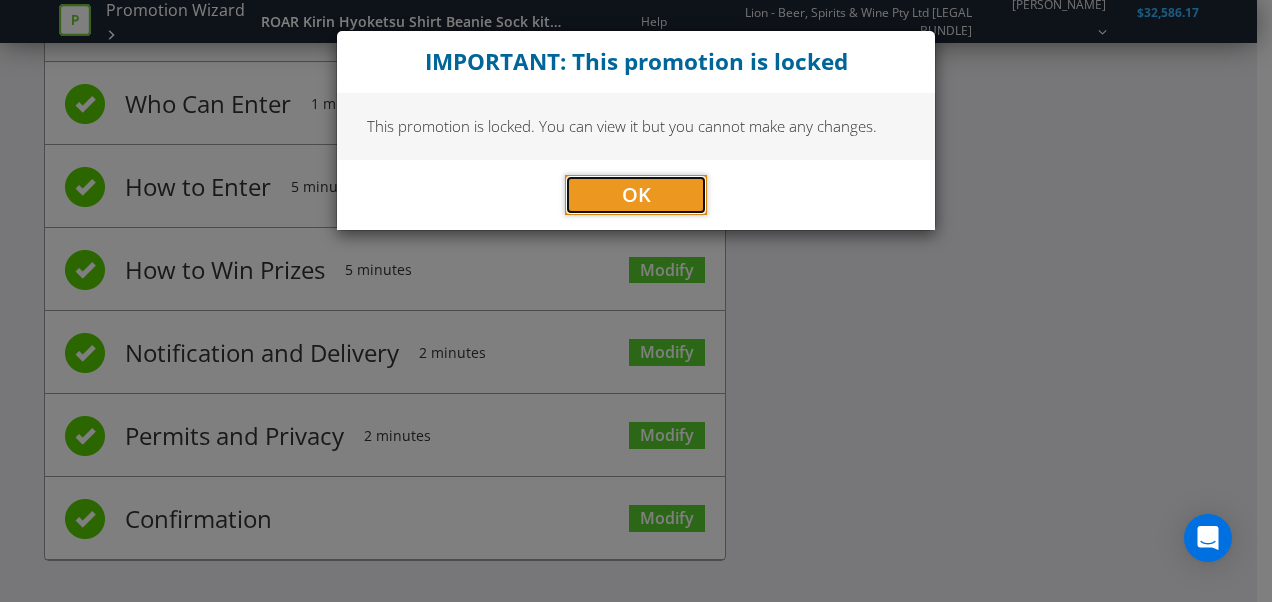 click on "OK" at bounding box center [636, 195] 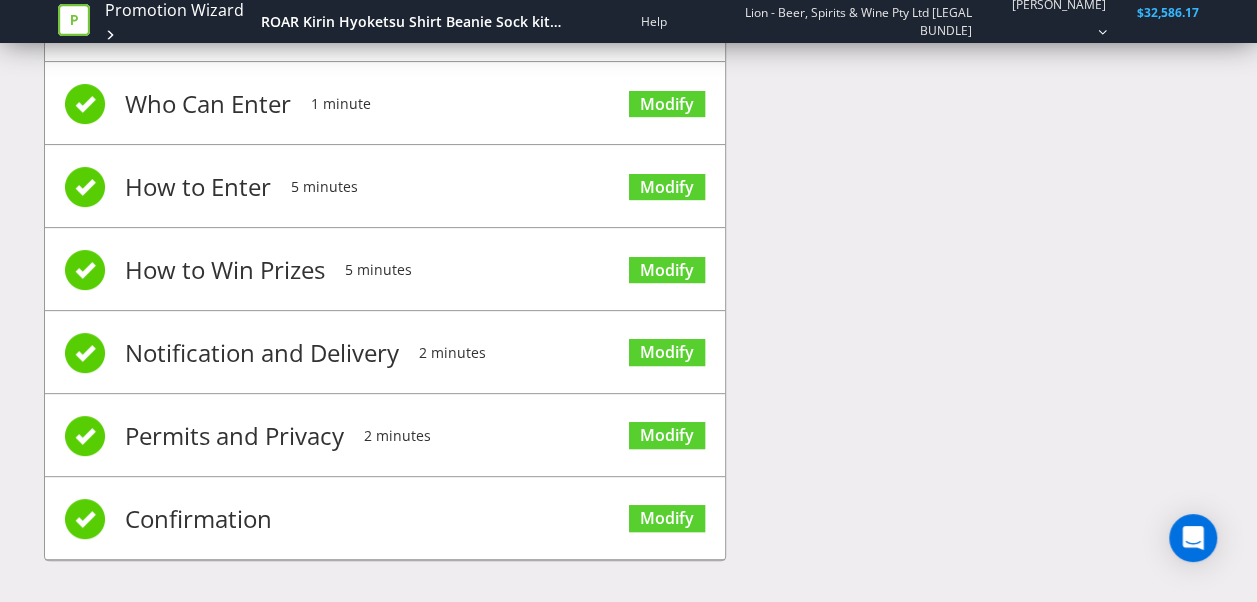scroll, scrollTop: 0, scrollLeft: 0, axis: both 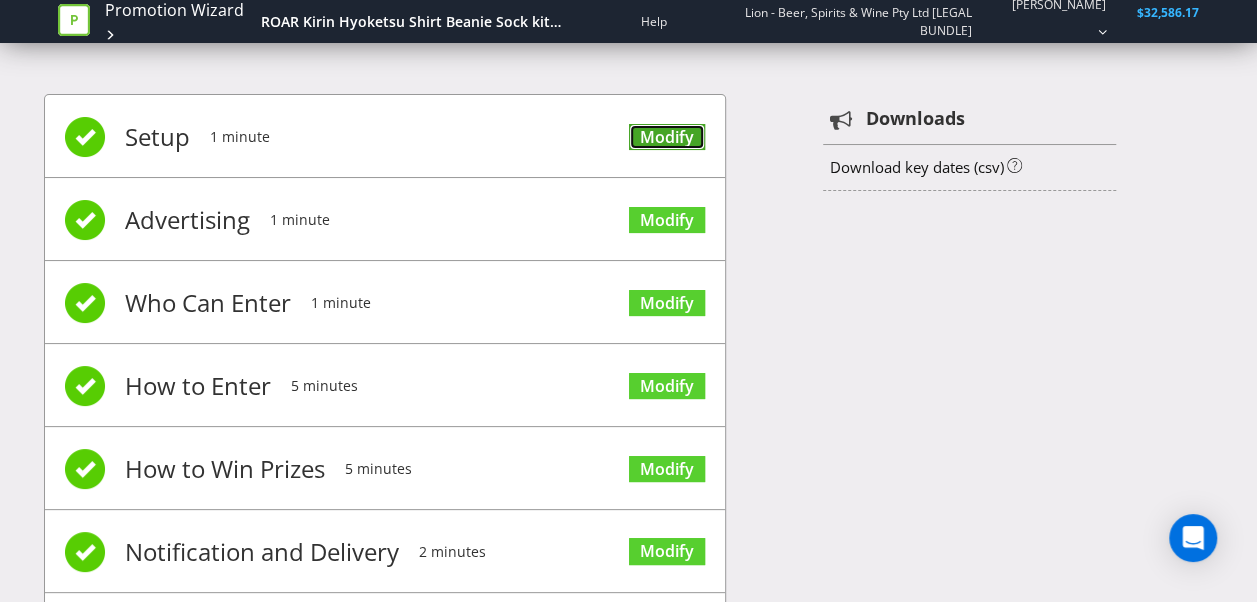 click on "Modify" at bounding box center (667, 137) 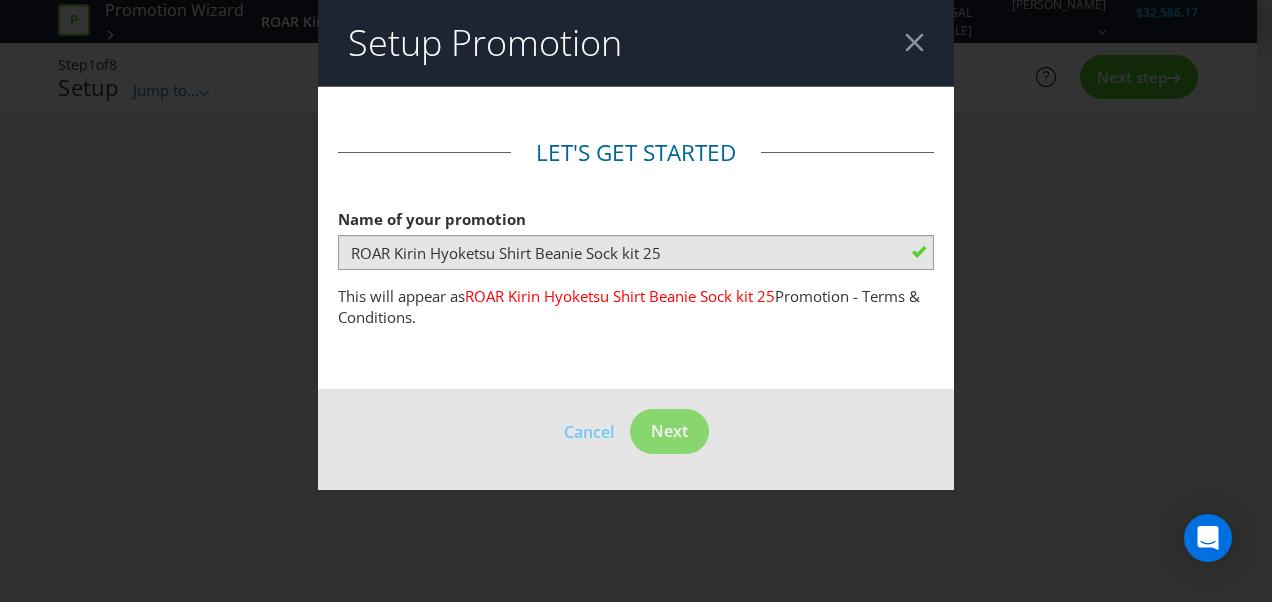 click at bounding box center (914, 42) 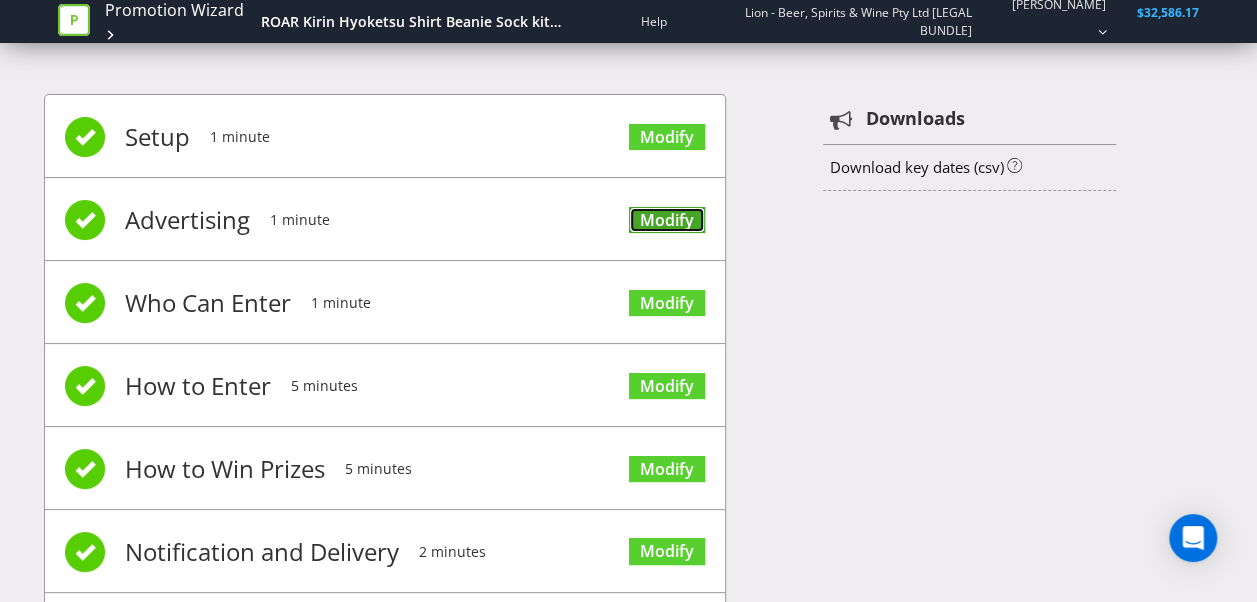 click on "Modify" at bounding box center (667, 220) 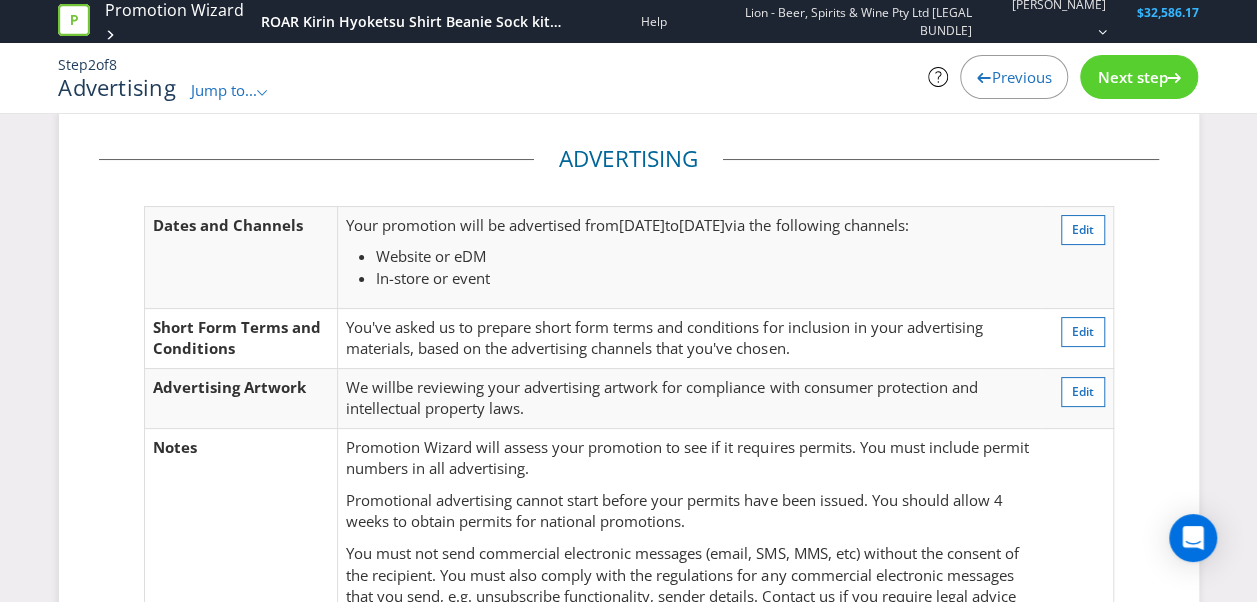 scroll, scrollTop: 22, scrollLeft: 0, axis: vertical 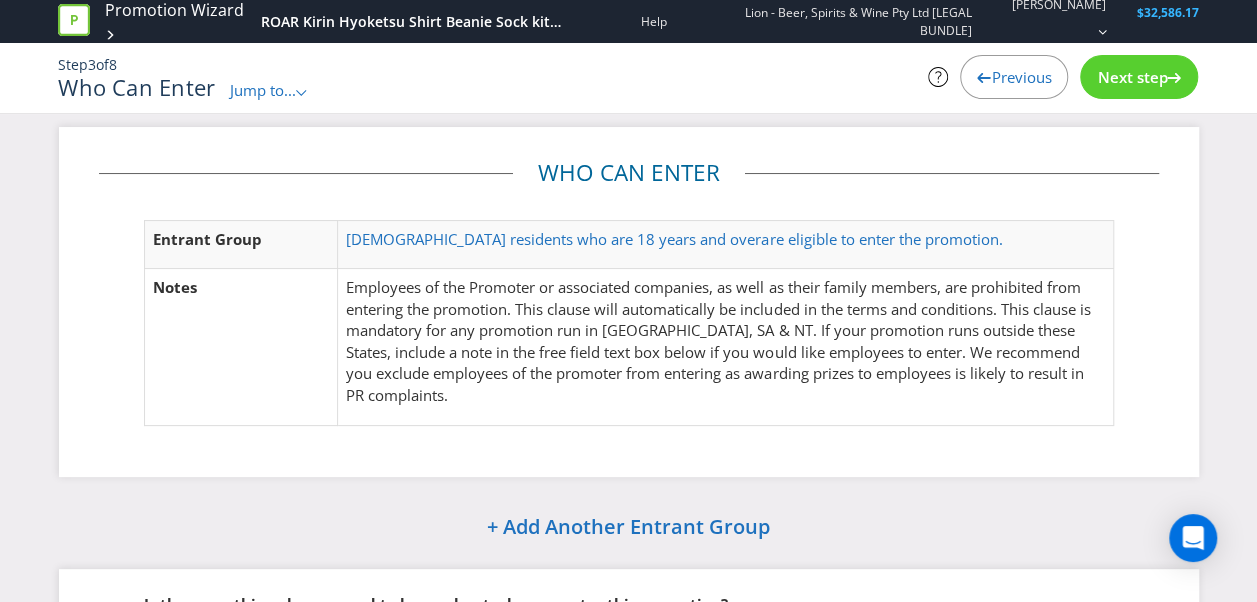 click on "Next step" at bounding box center [1132, 77] 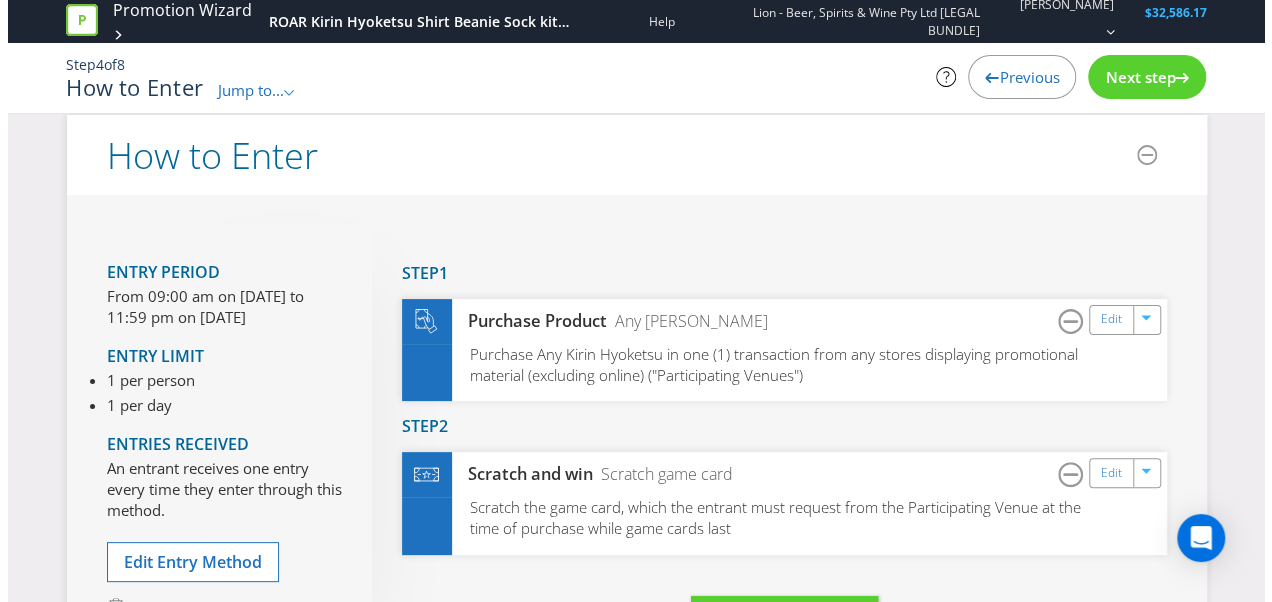 scroll, scrollTop: 28, scrollLeft: 0, axis: vertical 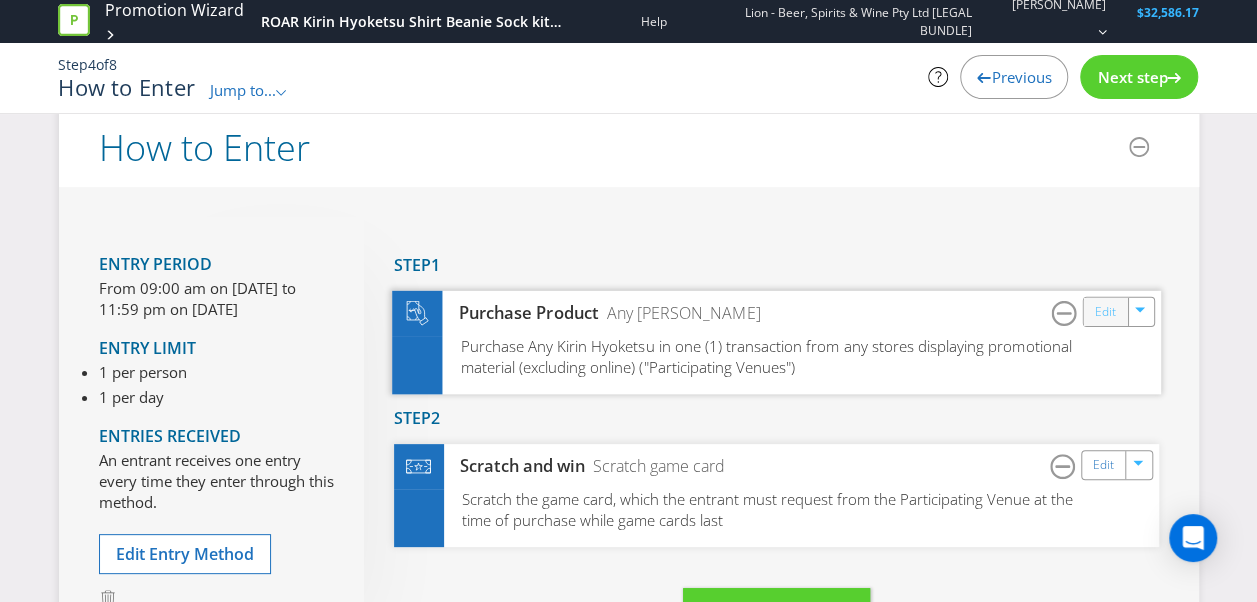 click on "Edit" at bounding box center [1104, 311] 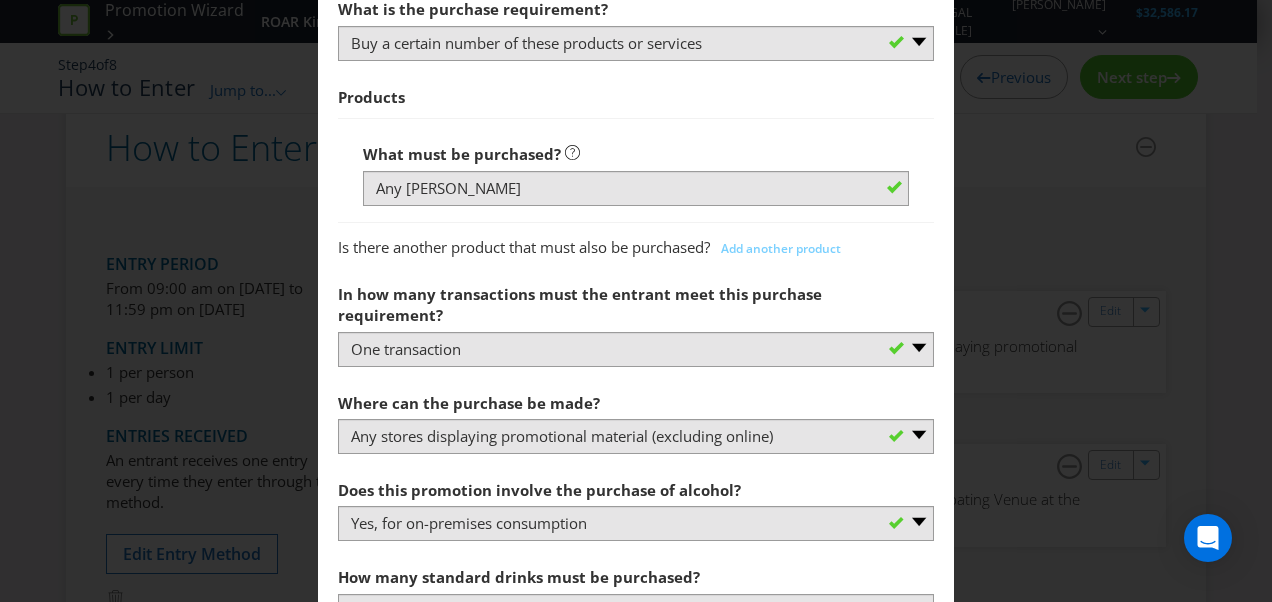 scroll, scrollTop: 1099, scrollLeft: 0, axis: vertical 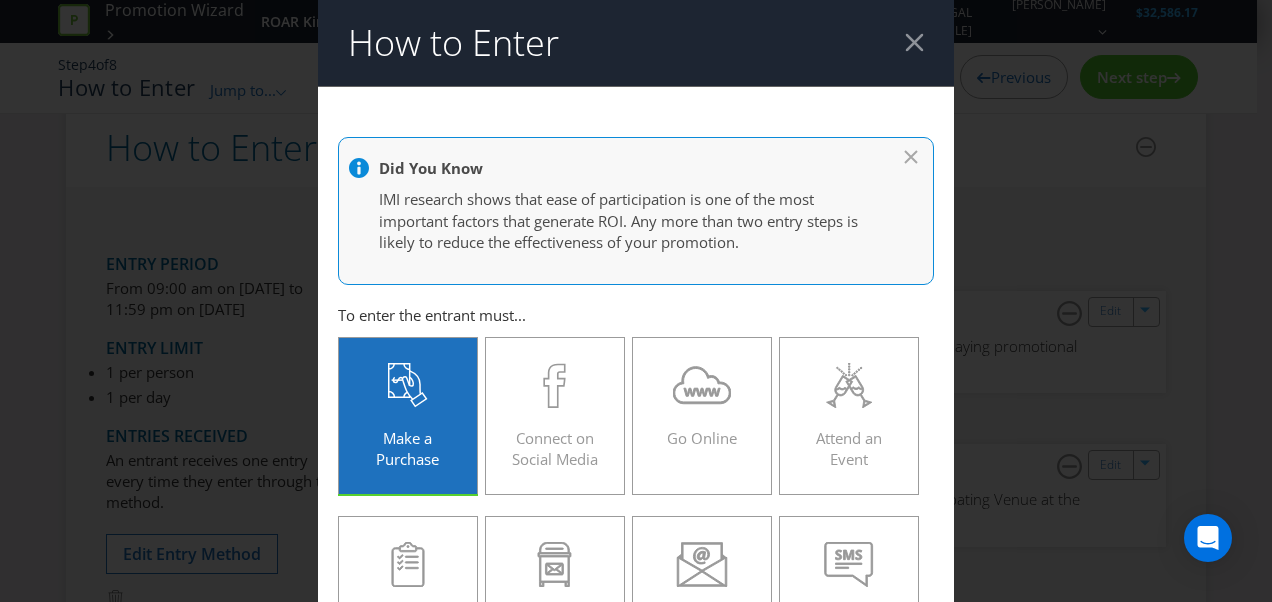 click at bounding box center (914, 42) 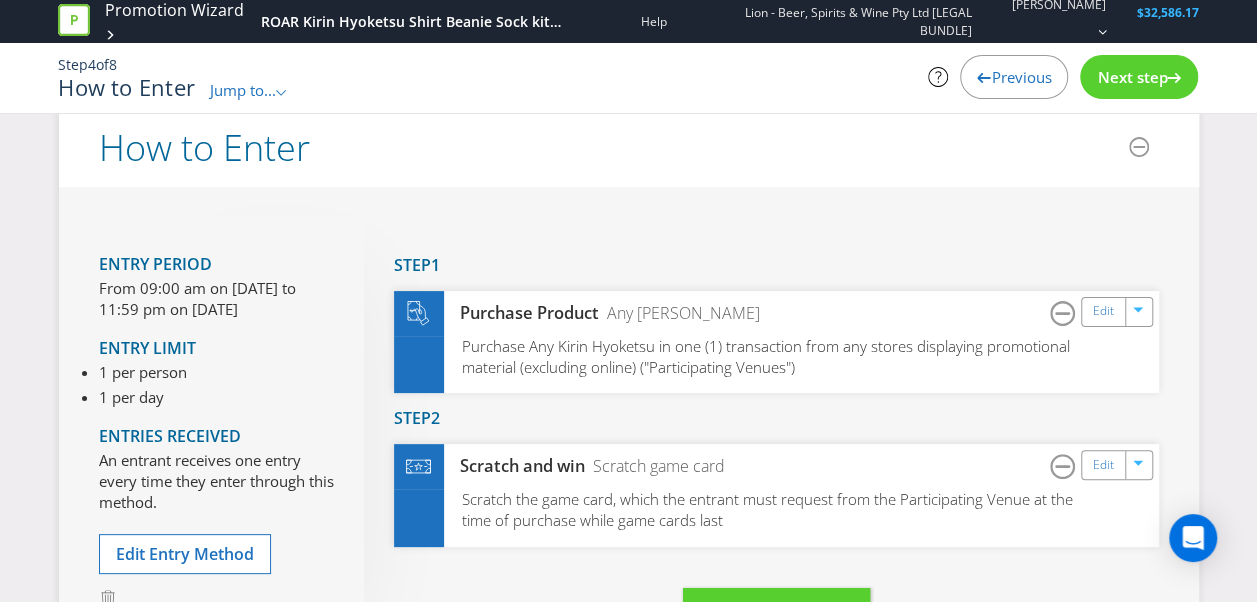 click on "Next step" at bounding box center (1132, 77) 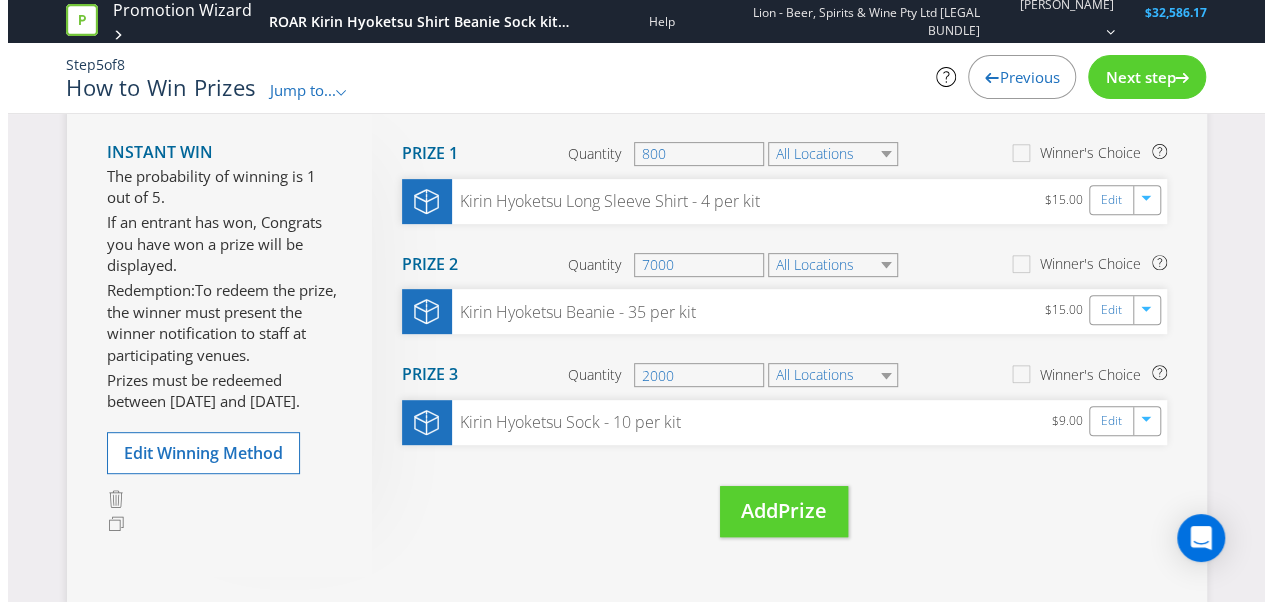 scroll, scrollTop: 290, scrollLeft: 0, axis: vertical 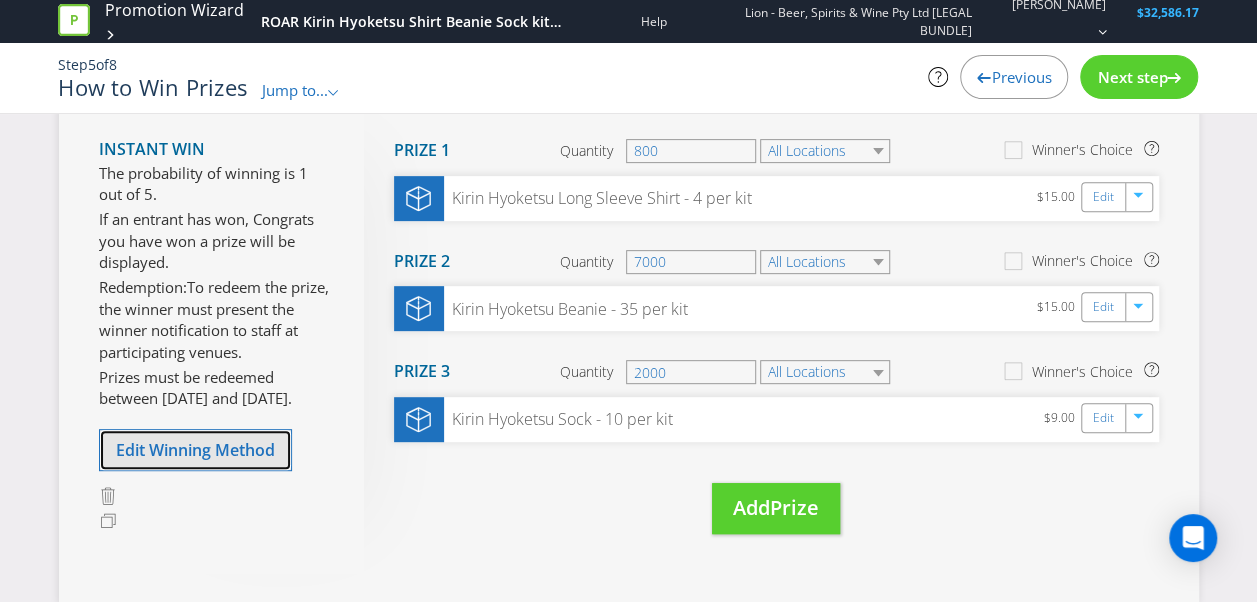 click on "Edit Winning Method" at bounding box center (195, 450) 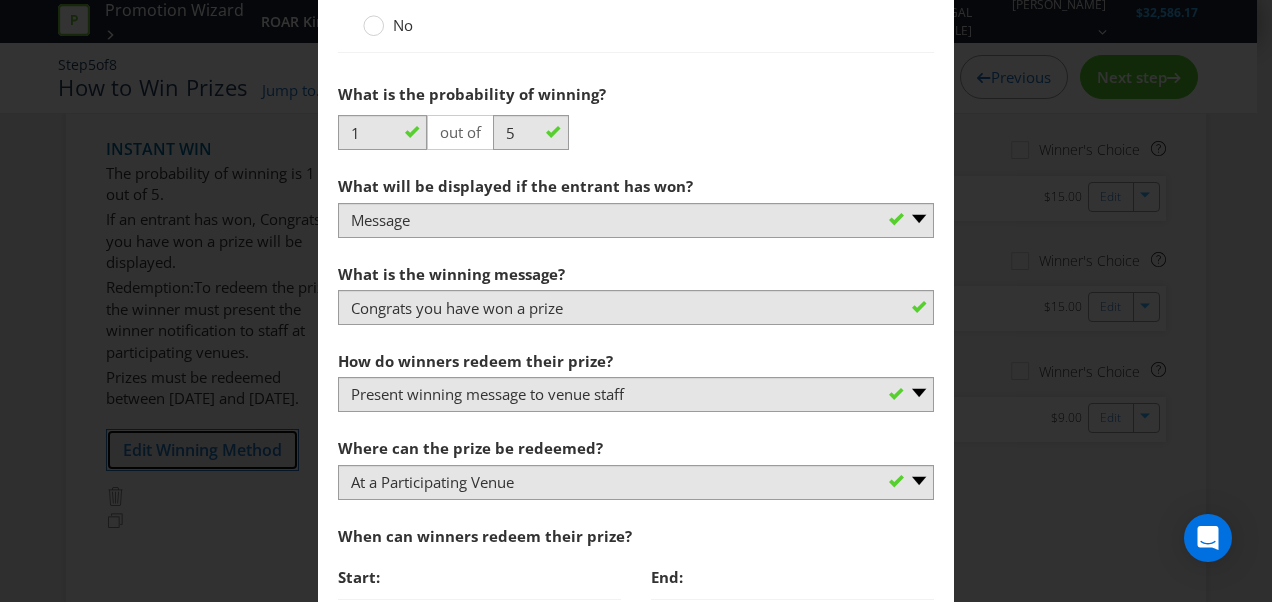 scroll, scrollTop: 1172, scrollLeft: 0, axis: vertical 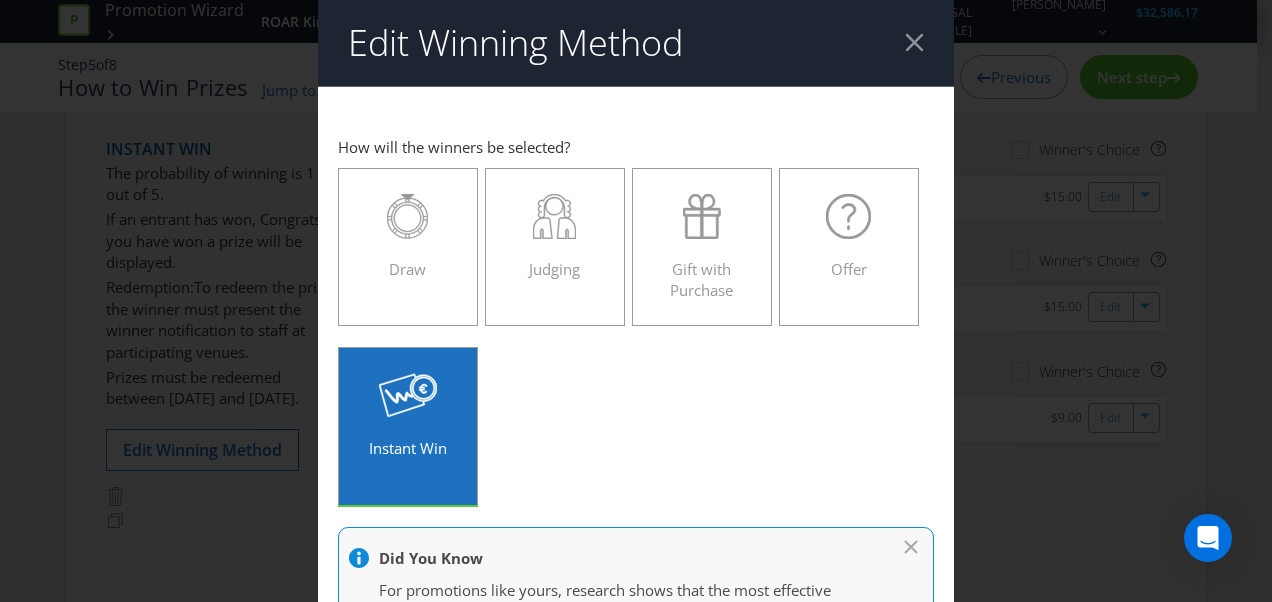 click on "Edit Winning Method" at bounding box center (636, 43) 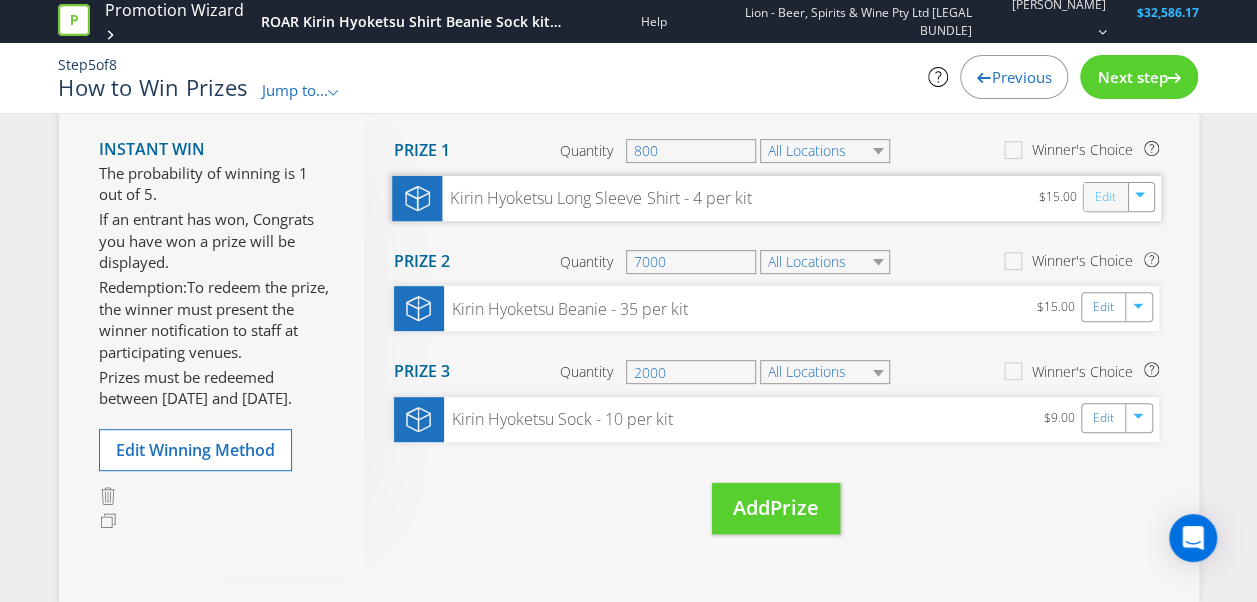 click on "Edit" at bounding box center [1104, 196] 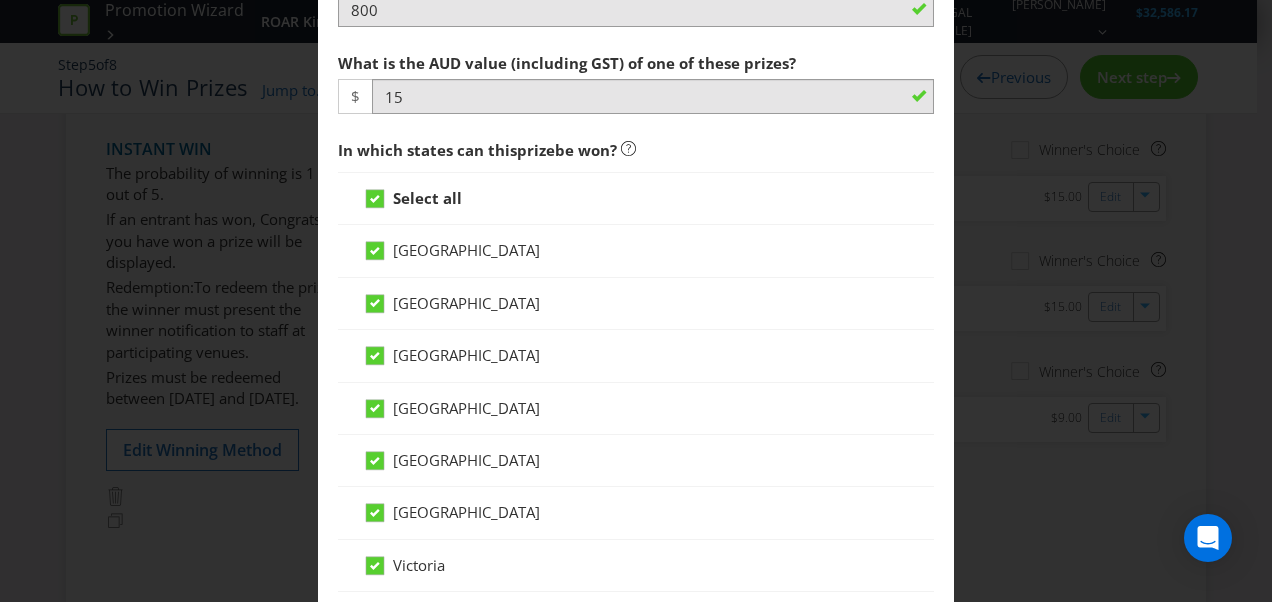 scroll, scrollTop: 886, scrollLeft: 0, axis: vertical 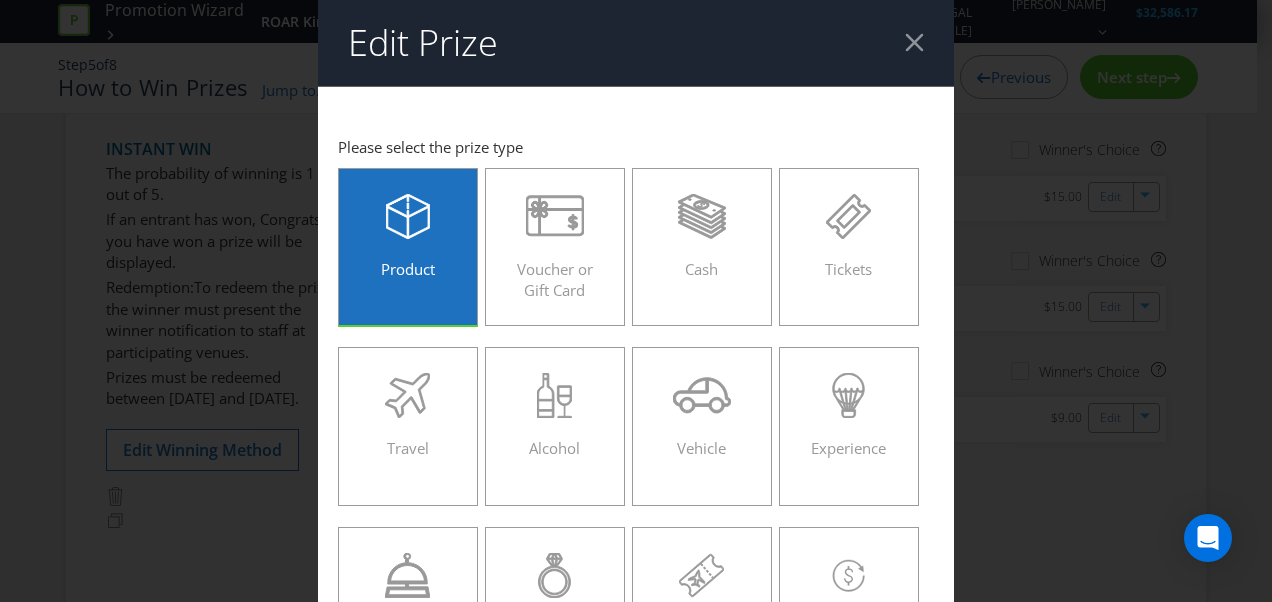 click at bounding box center (914, 42) 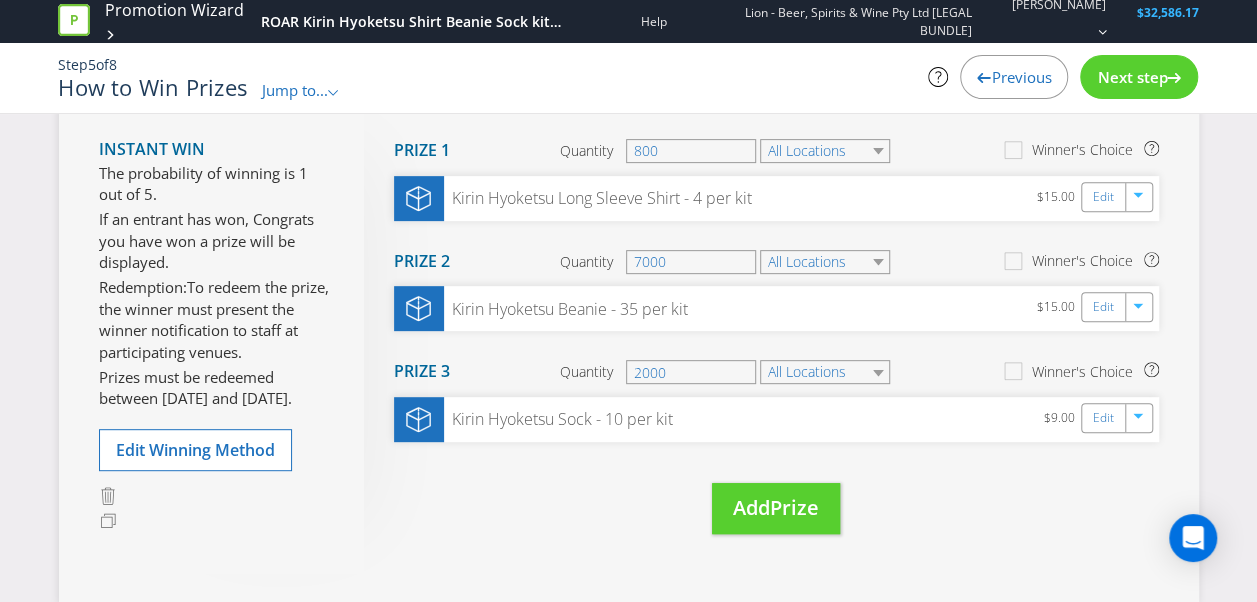 click on "Next step" at bounding box center [1132, 77] 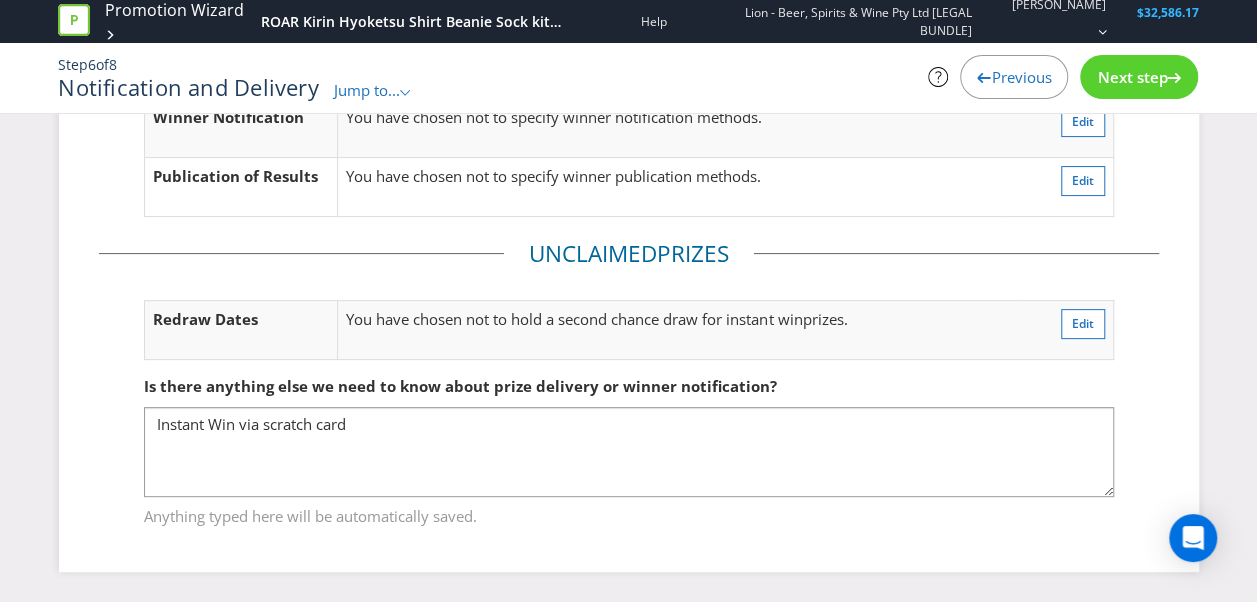 scroll, scrollTop: 155, scrollLeft: 0, axis: vertical 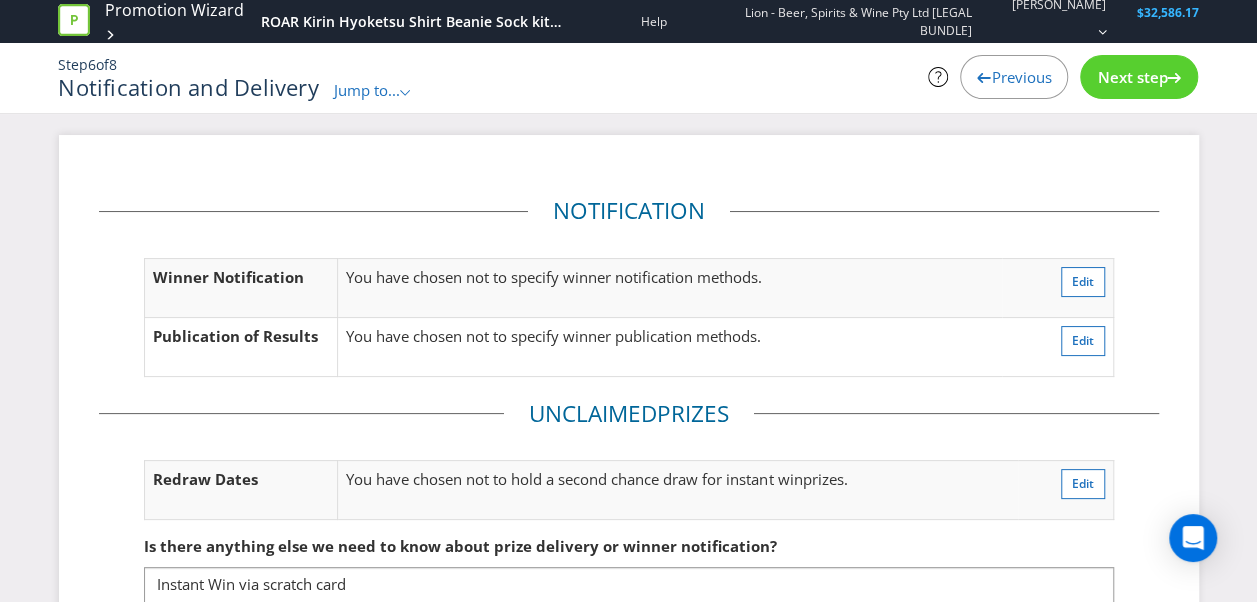 click on "Next step" at bounding box center [1132, 77] 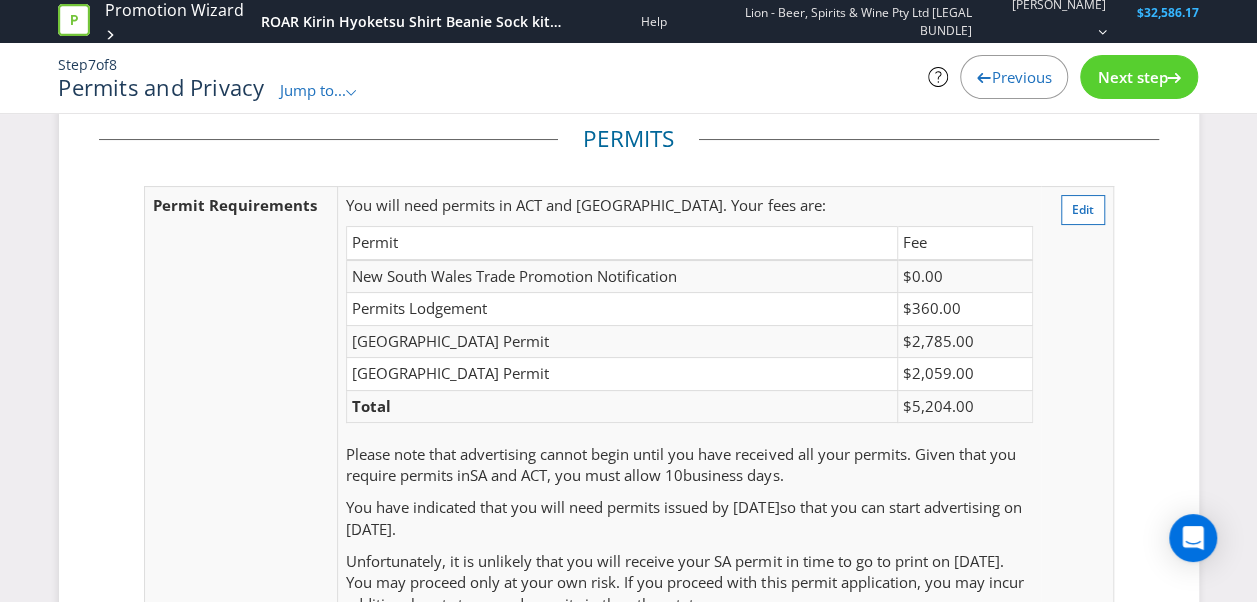 scroll, scrollTop: 12, scrollLeft: 0, axis: vertical 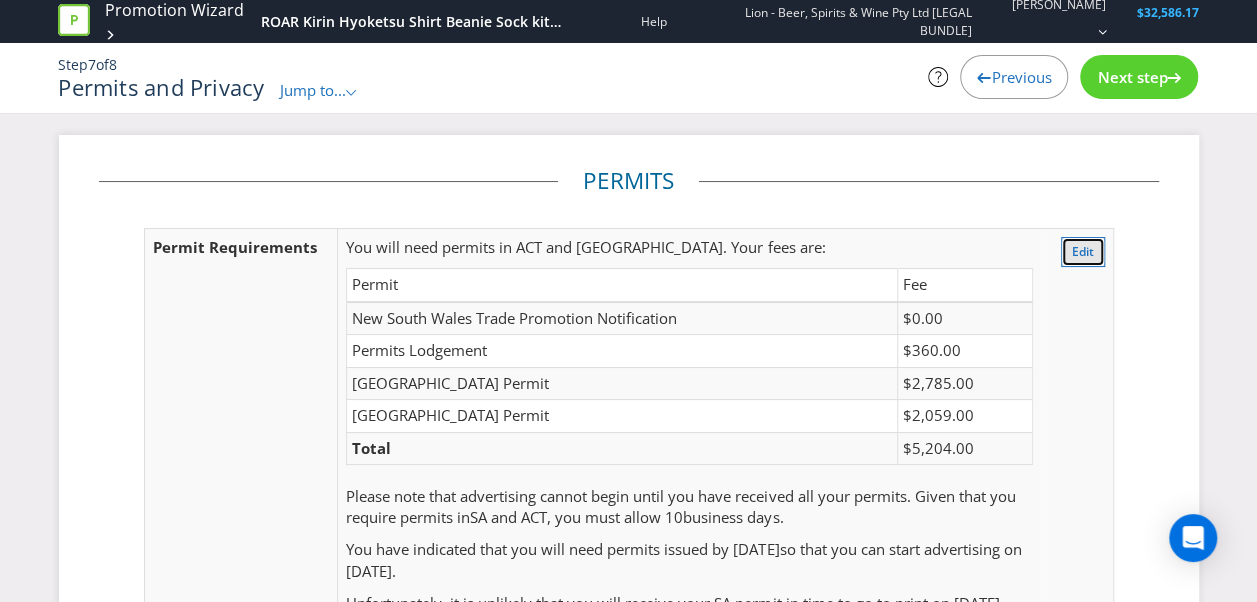 click on "Edit" at bounding box center (1083, 251) 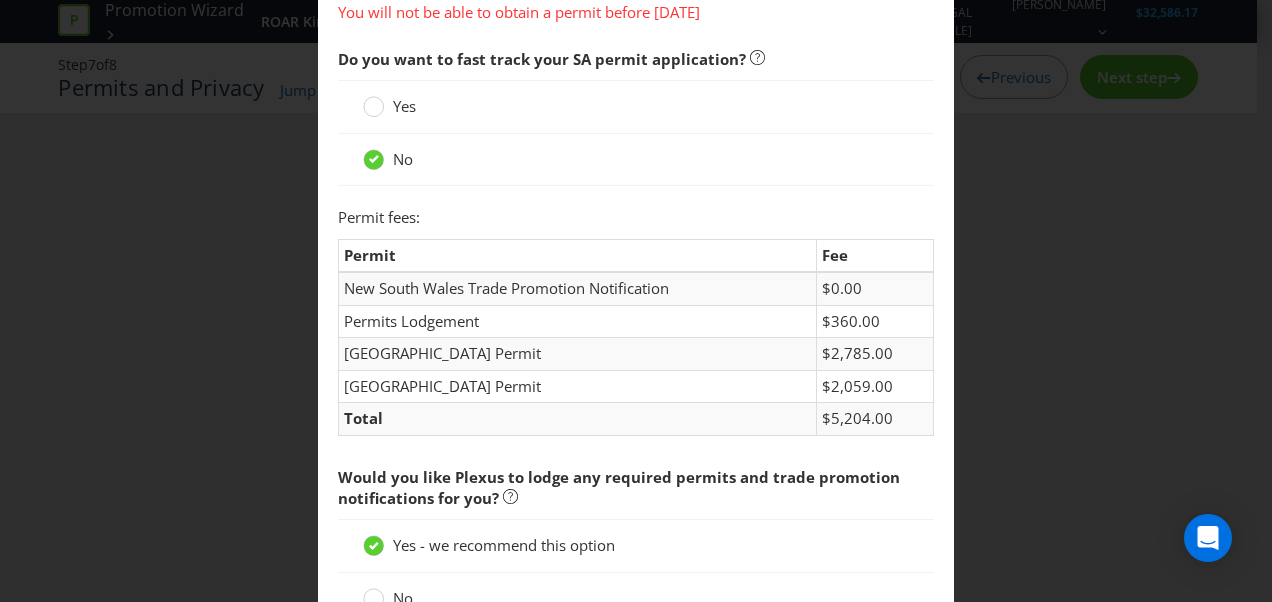scroll, scrollTop: 136, scrollLeft: 0, axis: vertical 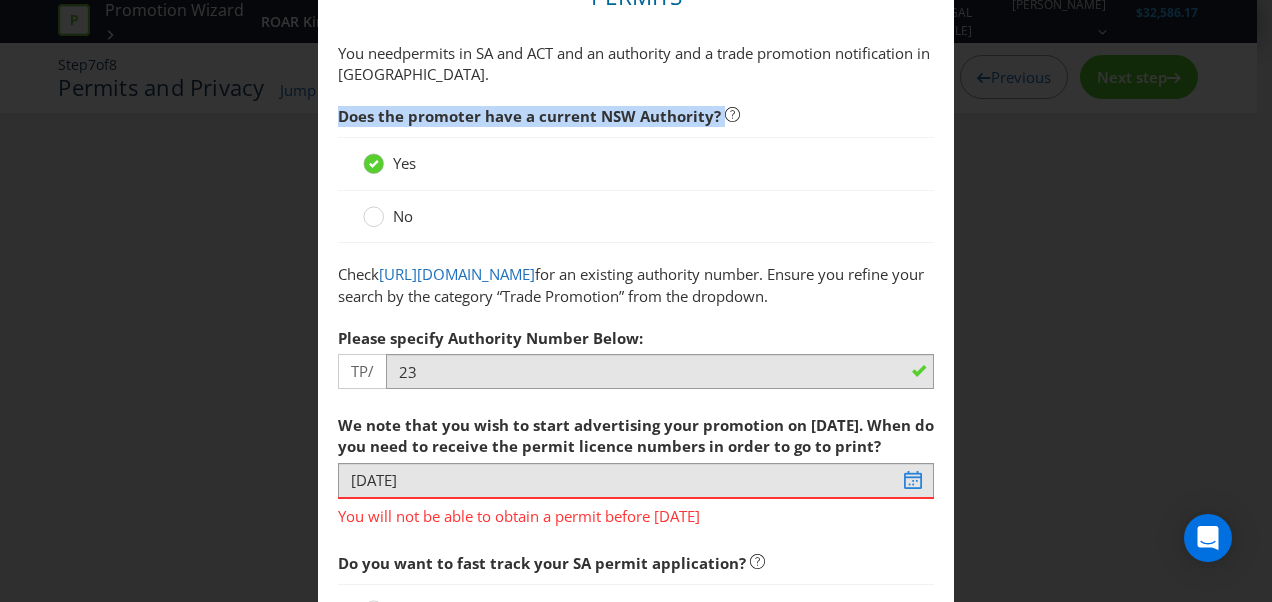 drag, startPoint x: 1254, startPoint y: 83, endPoint x: 1262, endPoint y: 95, distance: 14.422205 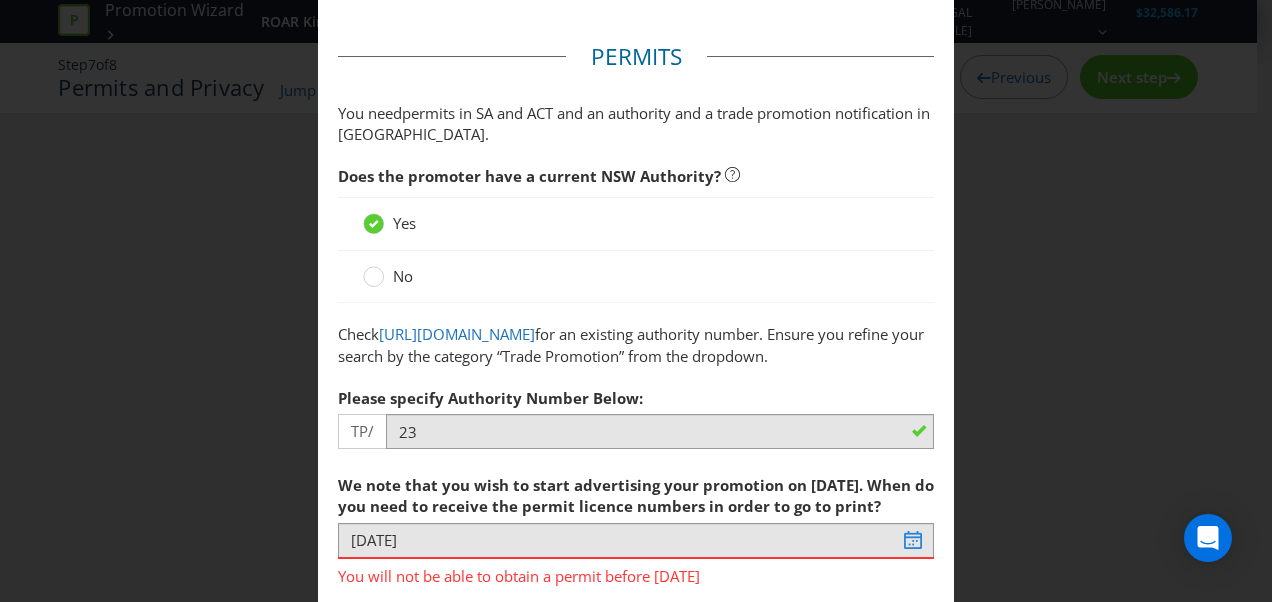 scroll, scrollTop: 101, scrollLeft: 0, axis: vertical 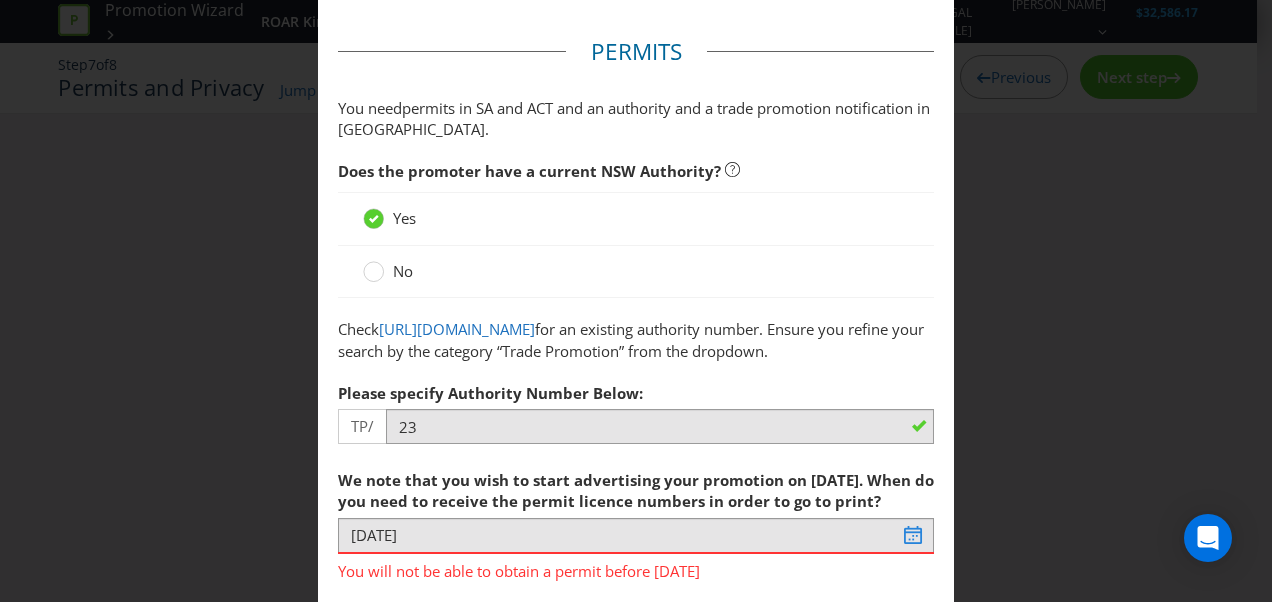 click on "Promotion Wizard ROAR Kirin Hyoketsu Shirt Beanie Sock kit 25 Help Lion - Beer, Spirits & Wine Pty Ltd [LEGAL BUNDLE] [PERSON_NAME] $32,586.17    Step  7  of  8 Permits and Privacy Jump to...  .st0{fill-rule:evenodd;clip-rule:evenodd;} Promotion Summary 1. Setup  2. Advertising  3. Who Can Enter  4. How to Enter  5. How to Win Prizes  6. Notification and Delivery  7. Permits and Privacy  8. Confirmation   Previous  Next step  In this section, we will ask you about how you are going to handle personal information that you collect from entrants. We will also let you know whether your promotion requires permits and the cost of the permits. You will need to know: where your privacy policy is located online whether you plan to transfer personal information overseas BEGIN   ADDING PRIVACY INFORMATION Do show help in the future Promotion Wizard ROAR Kirin Hyoketsu Shirt Beanie Sock kit 25 Help Lion - Beer, Spirits & Wine Pty Ltd [LEGAL BUNDLE] [PERSON_NAME] $32,586.17    Step  7  of  8 Jump to...  BEGIN" at bounding box center [636, 301] 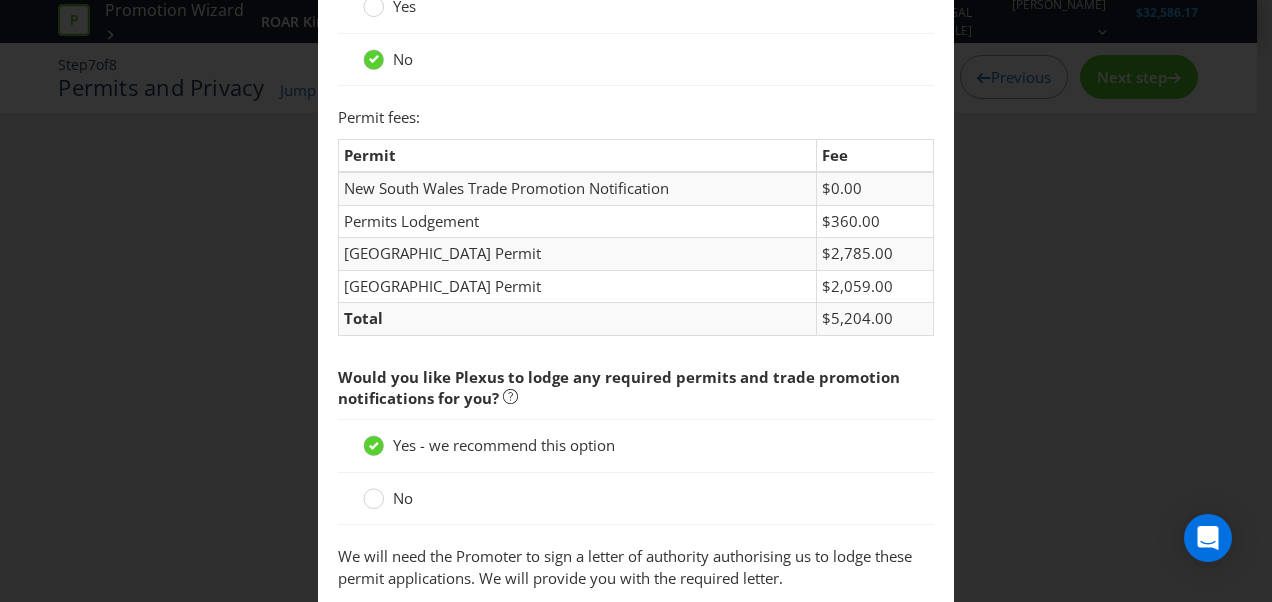 scroll, scrollTop: 731, scrollLeft: 0, axis: vertical 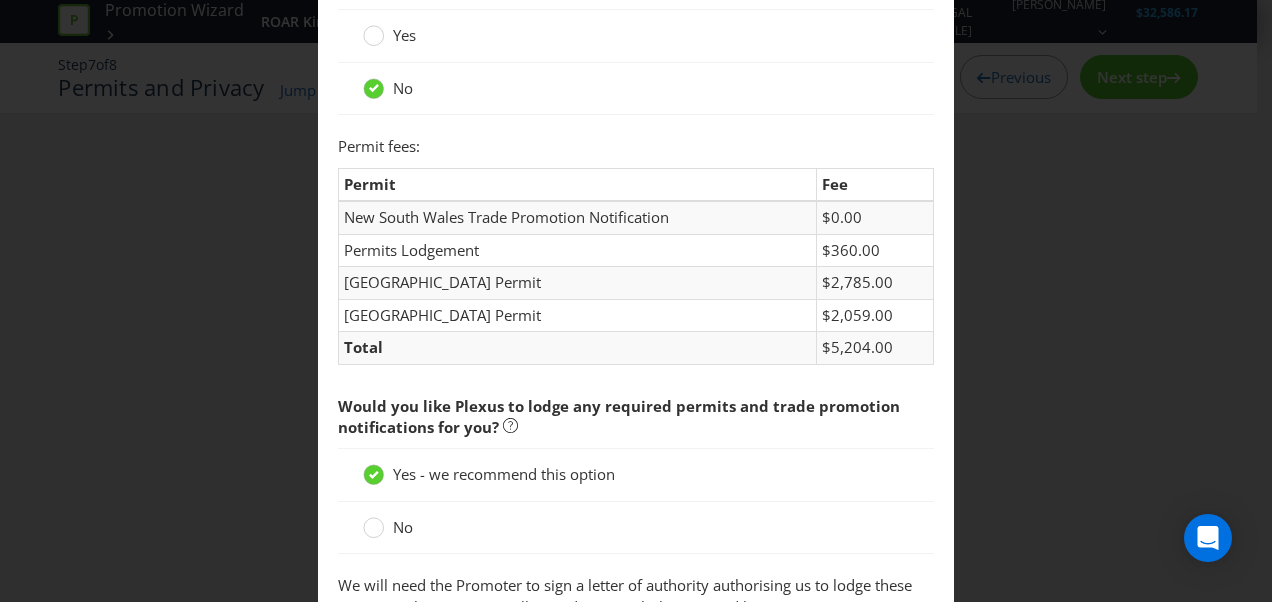 click on "Permits and Privacy Permits You need  permits in SA and ACT and an authority and a trade promotion notification in [GEOGRAPHIC_DATA] . Does the promoter have a current NSW Authority?   Yes   No       Check  [URL][DOMAIN_NAME]  for an existing authority number. Ensure you refine your search by the category “Trade Promotion” from the dropdown. Please specify Authority Number Below:   TP/ 23 We note that you wish to start advertising your promotion on [DATE]. When do you need to receive the permit licence numbers in order to go to print?   [DATE] You will not be able to obtain a permit before [DATE] Do you want to fast track your SA permit application?   Yes   No       Permit fees: Permit Fee [GEOGRAPHIC_DATA] Trade Promotion Notification $0.00 Permits Lodgement $360.00 [GEOGRAPHIC_DATA] Permit $2,785.00 [GEOGRAPHIC_DATA] Permit $2,059.00 Total $5,204.00   Yes - we recommend this option   No       Promoter Contact (for letter of authority)" at bounding box center [636, 301] 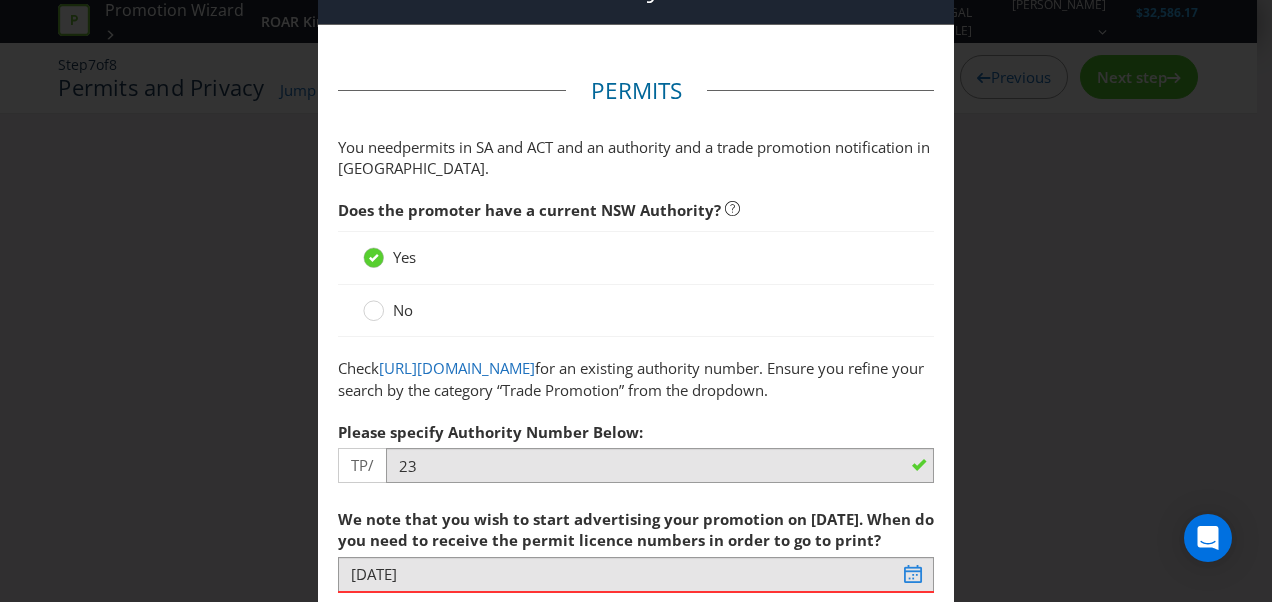 scroll, scrollTop: 0, scrollLeft: 0, axis: both 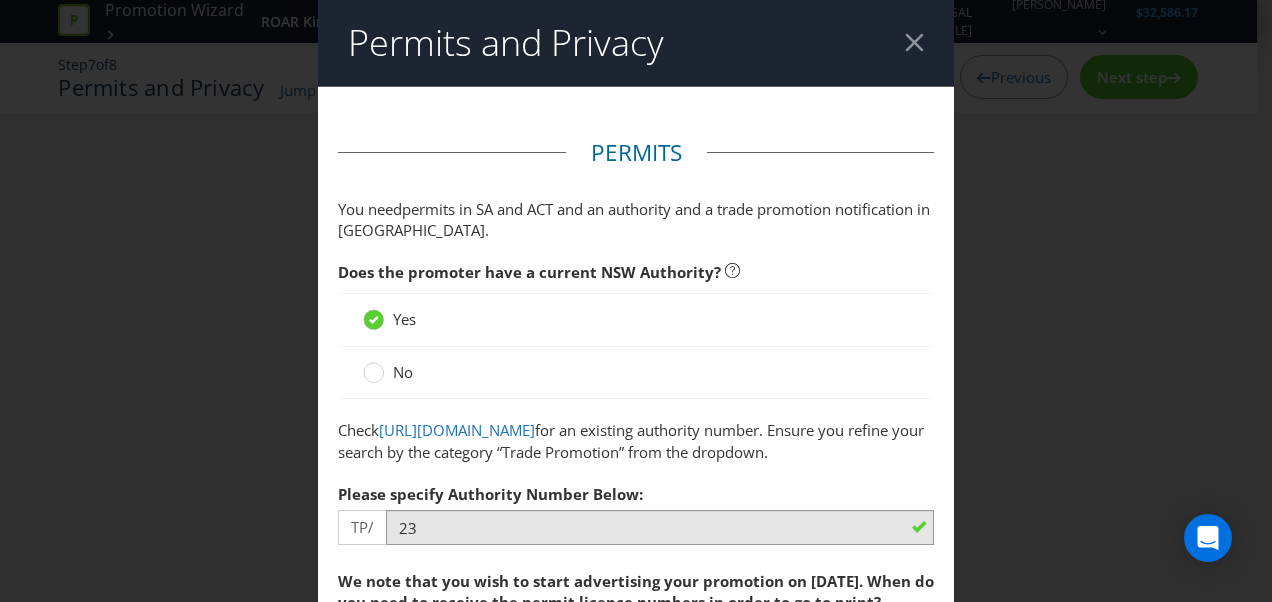 click at bounding box center (914, 42) 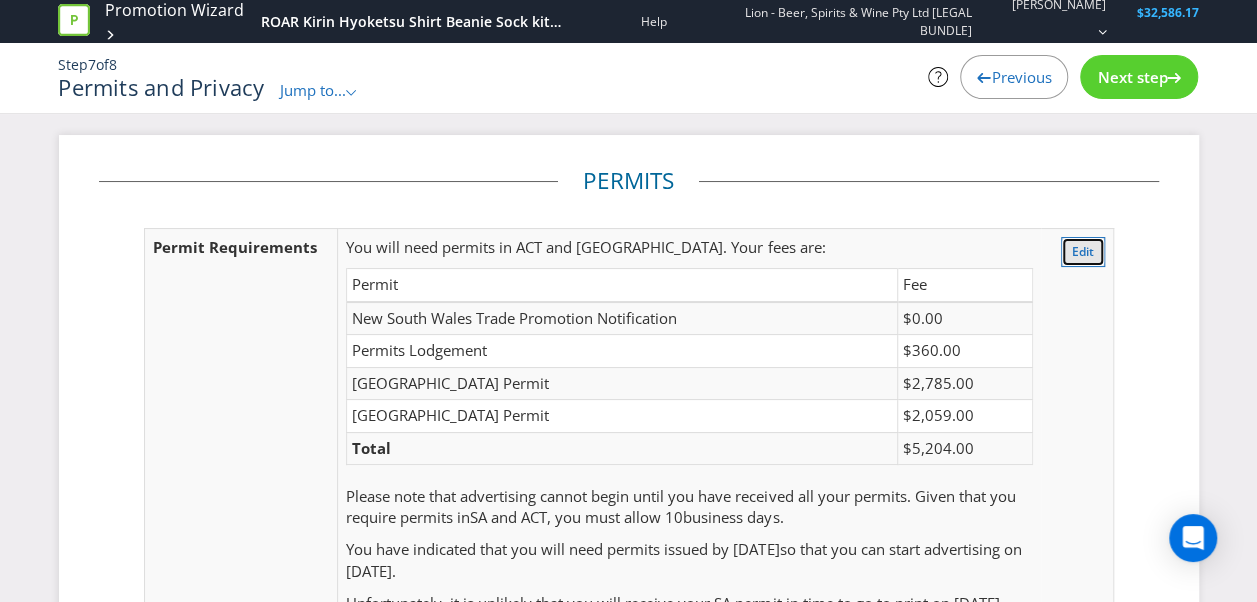 click on "Edit" at bounding box center [1083, 251] 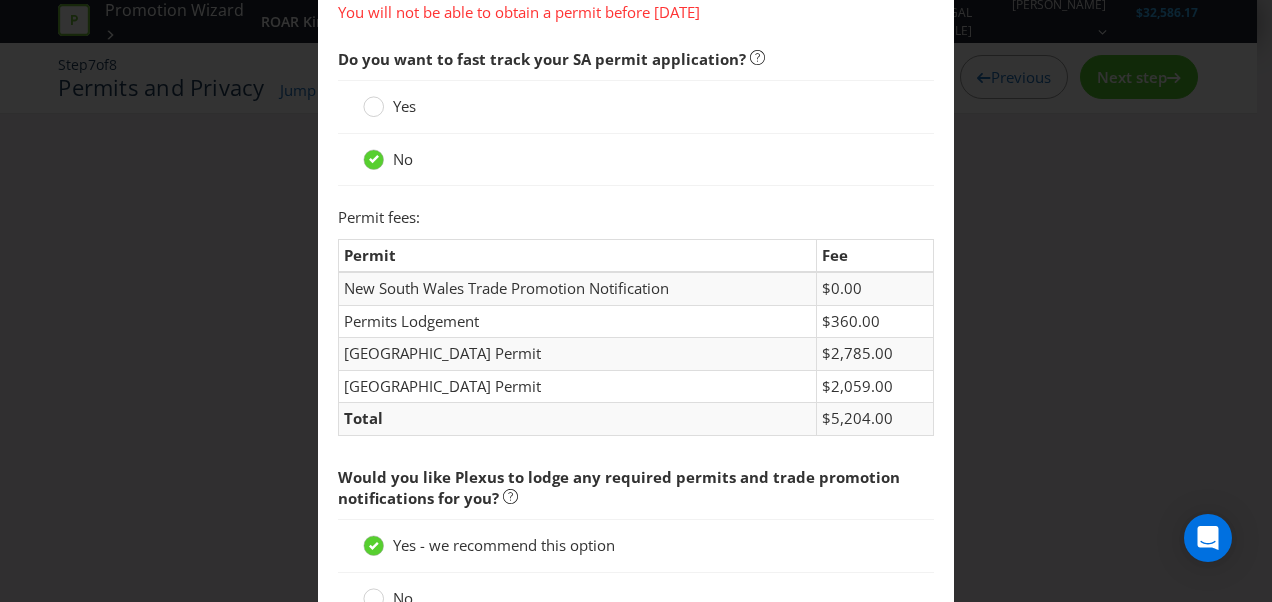 scroll, scrollTop: 136, scrollLeft: 0, axis: vertical 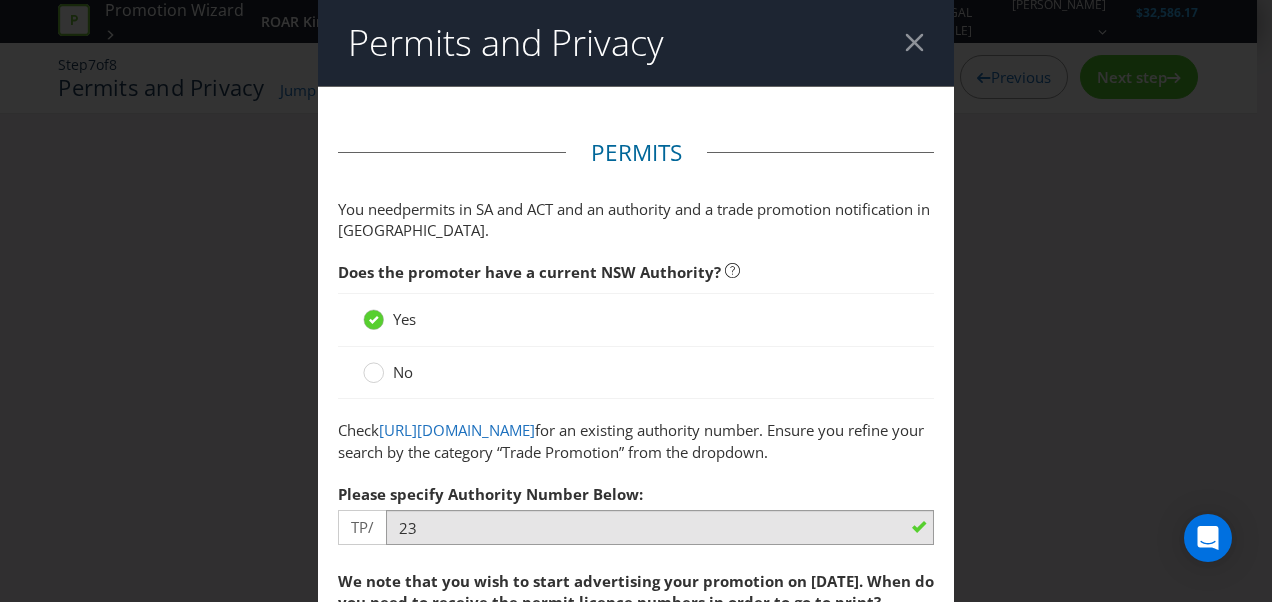 click at bounding box center [914, 42] 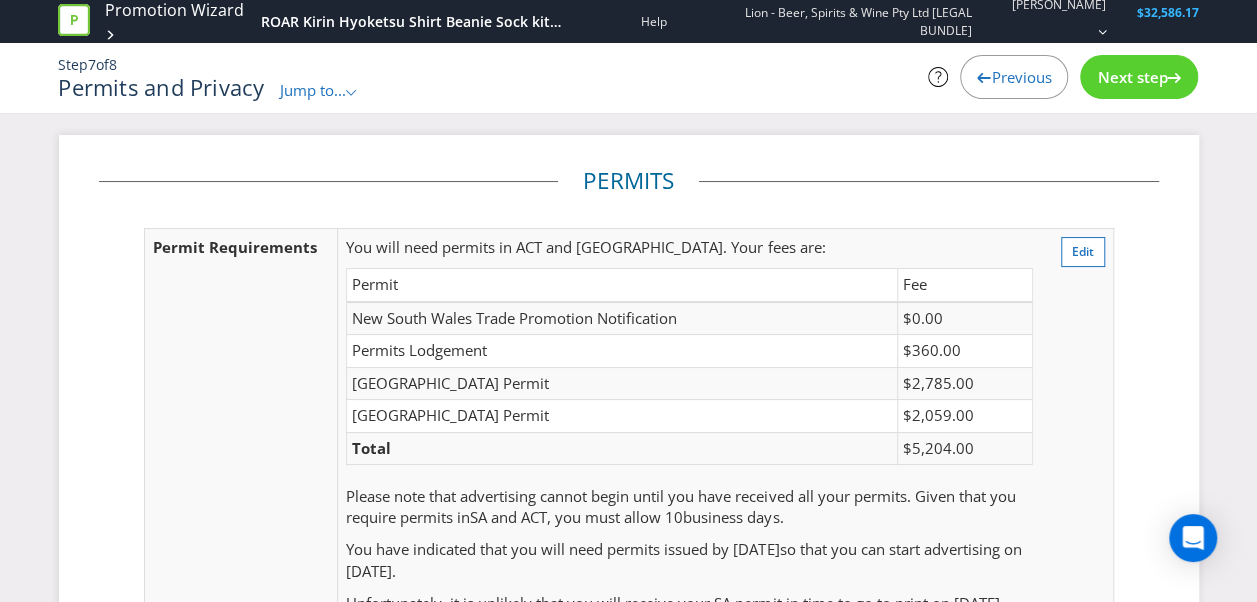 click on "Next step" at bounding box center [1132, 77] 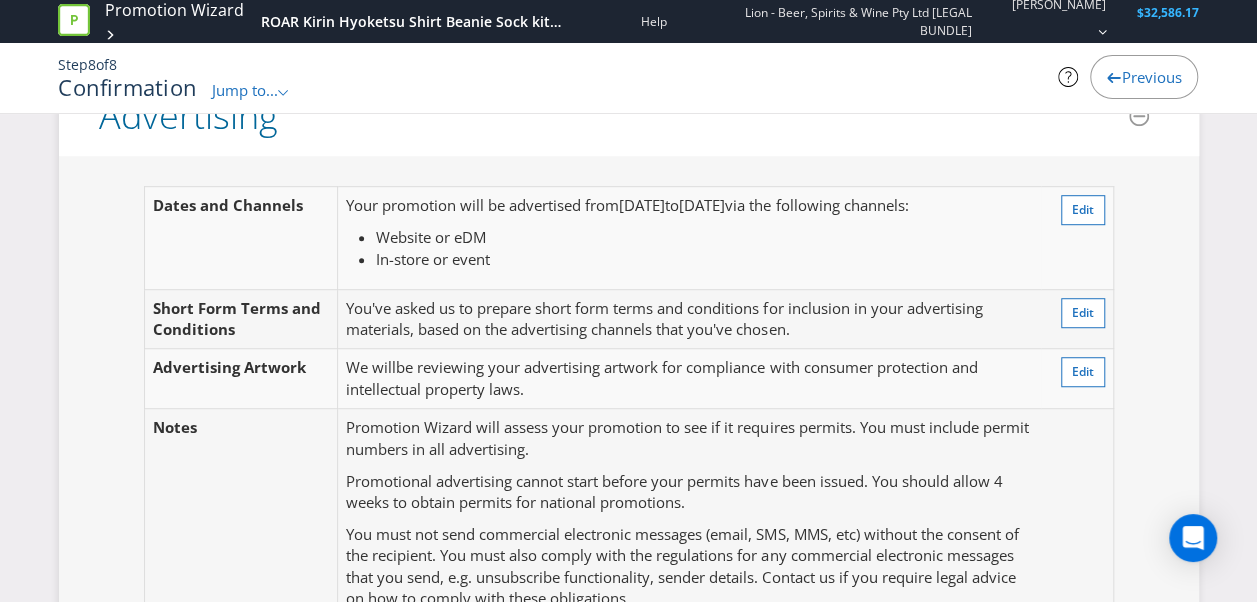 scroll, scrollTop: 0, scrollLeft: 0, axis: both 